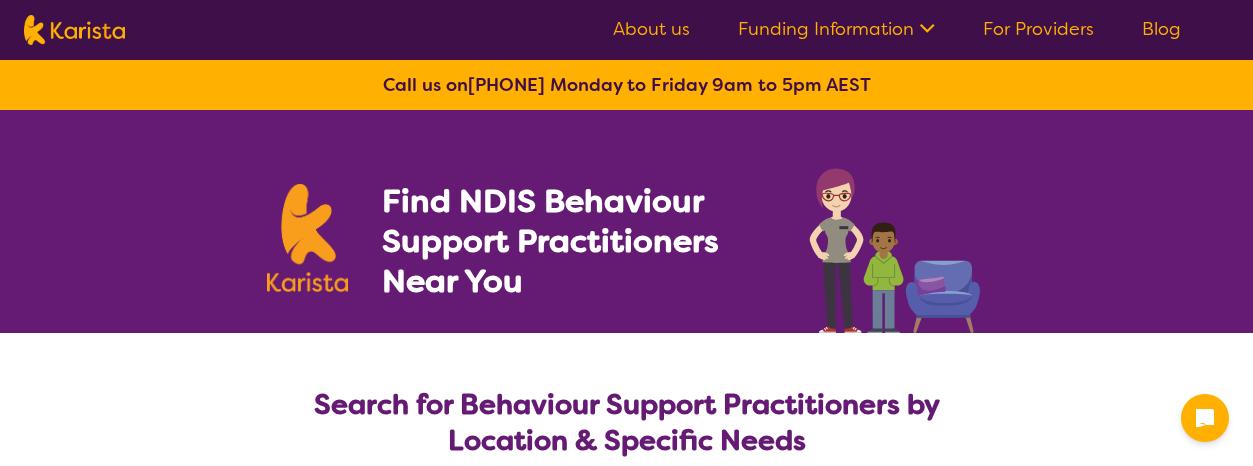 select on "Behaviour support" 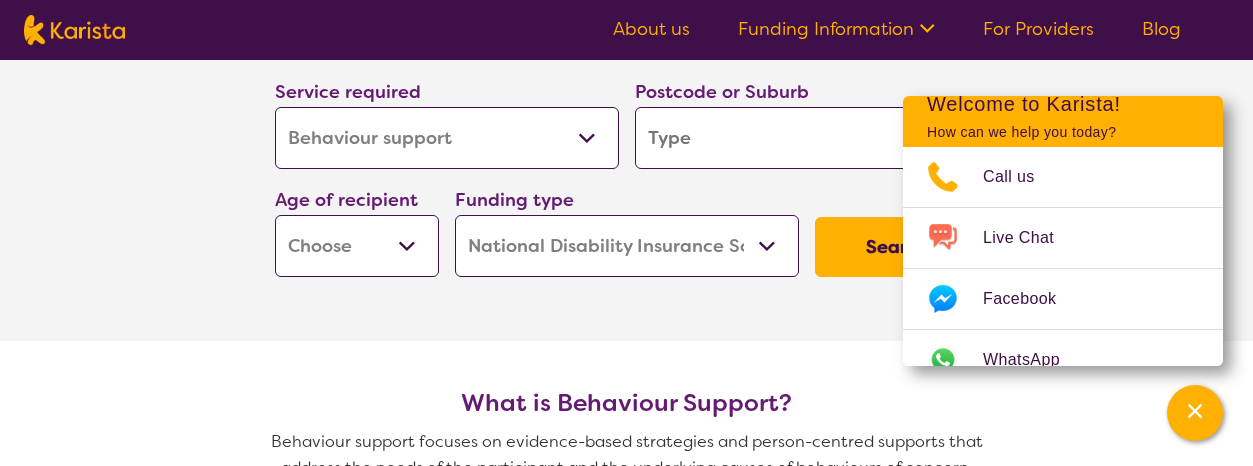 select on "Dietitian" 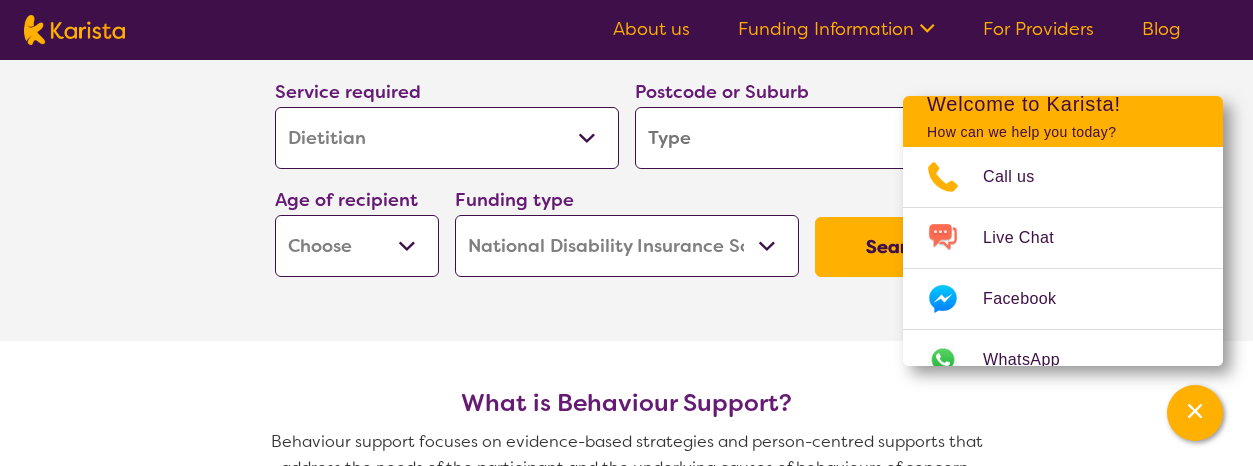 click on "Allied Health Assistant Assessment (ADHD or Autism) Behaviour support Counselling Dietitian Domestic and home help Employment Support Exercise physiology Home Care Package Provider Key Worker NDIS Plan management NDIS Support Coordination Nursing services Occupational therapy Personal care Physiotherapy Podiatry Psychology Psychosocial Recovery Coach Respite Speech therapy Support worker Supported accommodation" at bounding box center [447, 138] 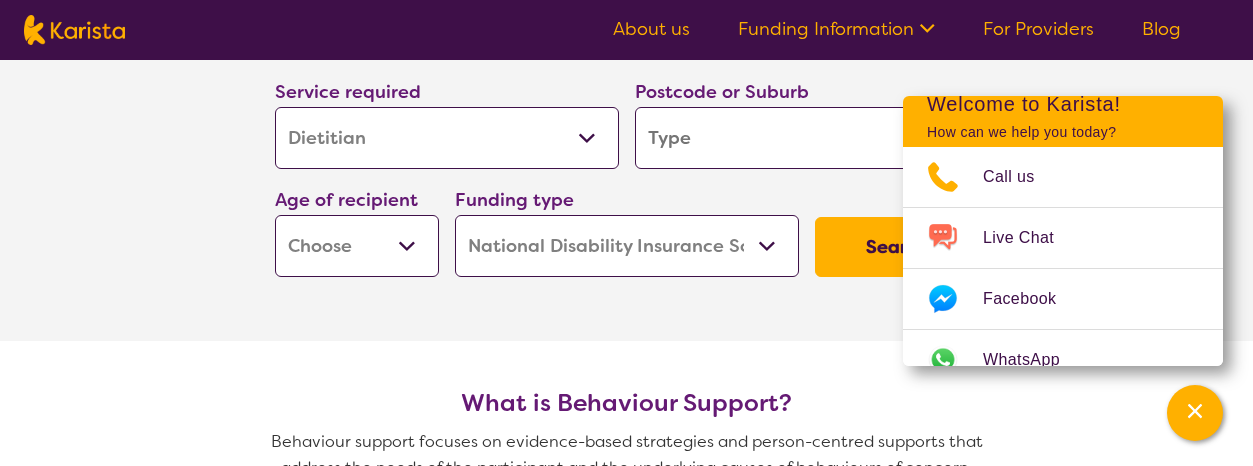 click at bounding box center (807, 138) 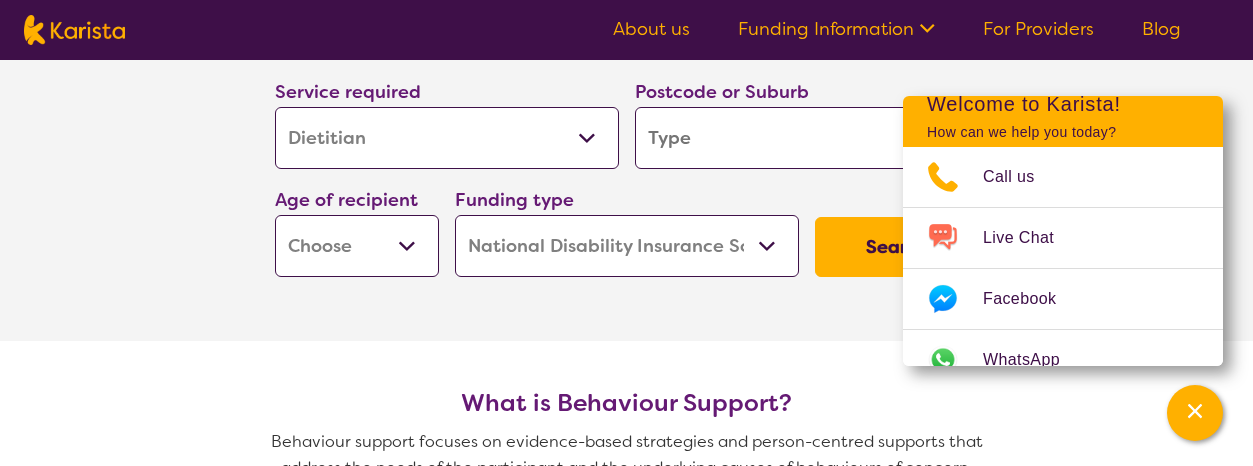 type on "4" 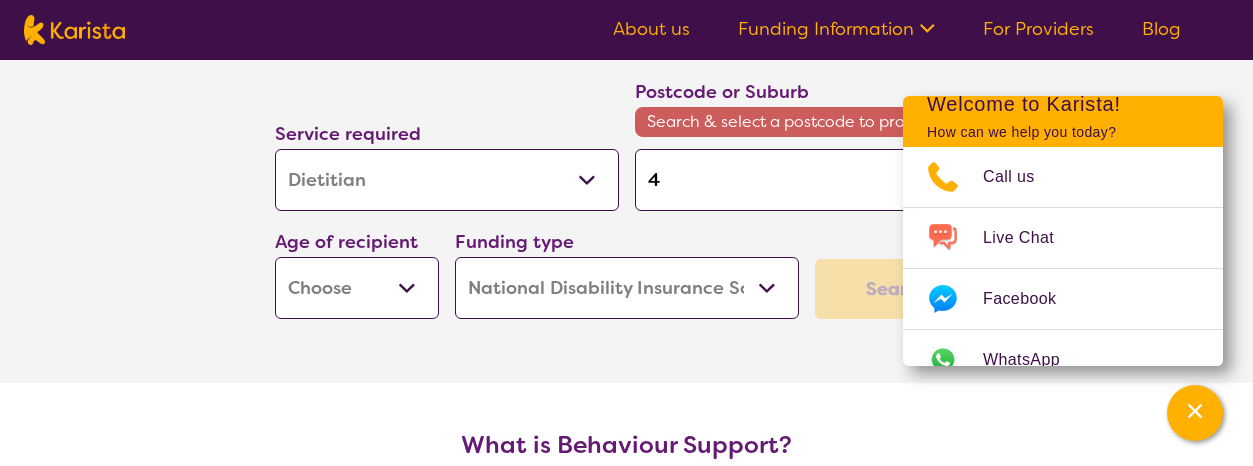 type on "45" 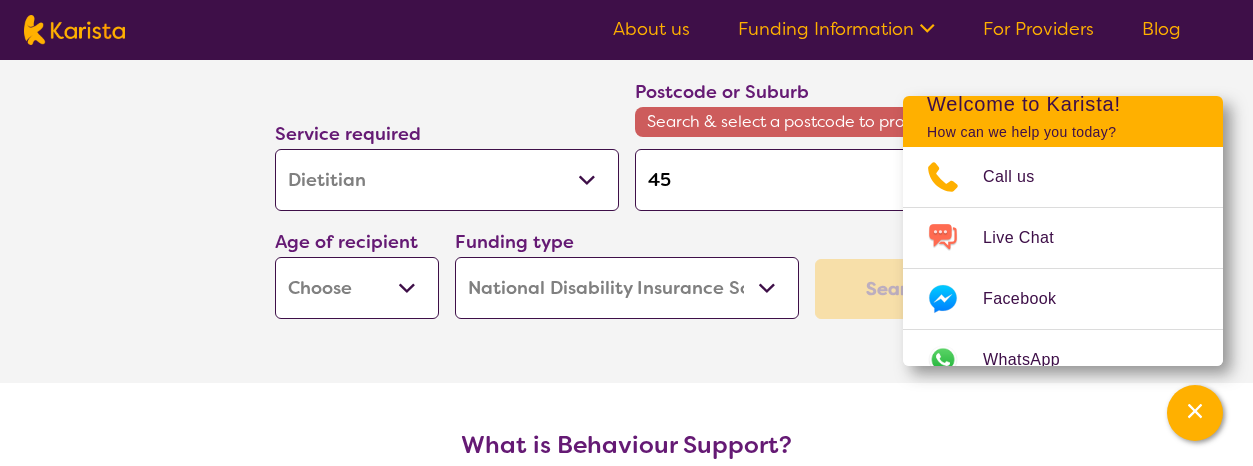 type on "451" 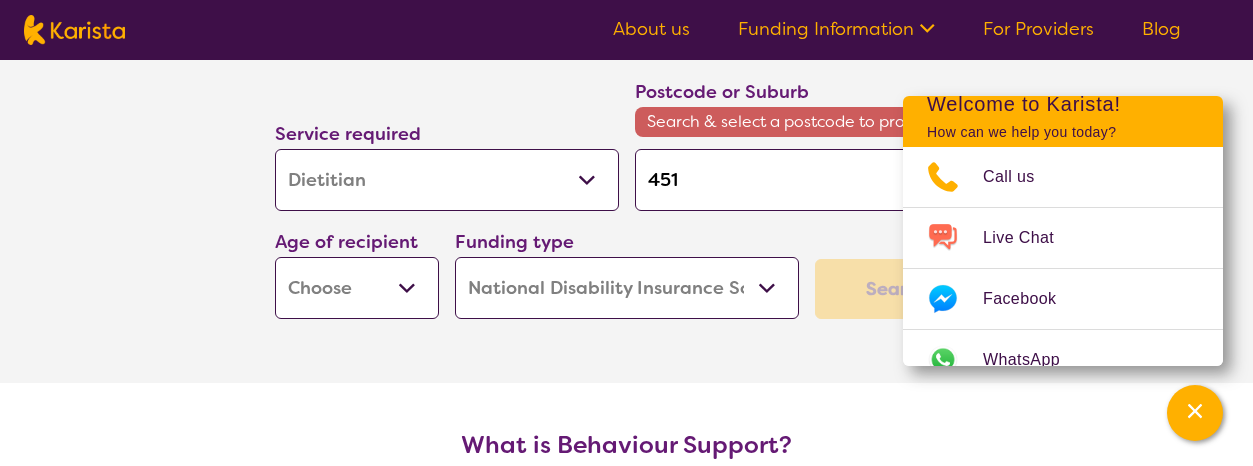 type on "451" 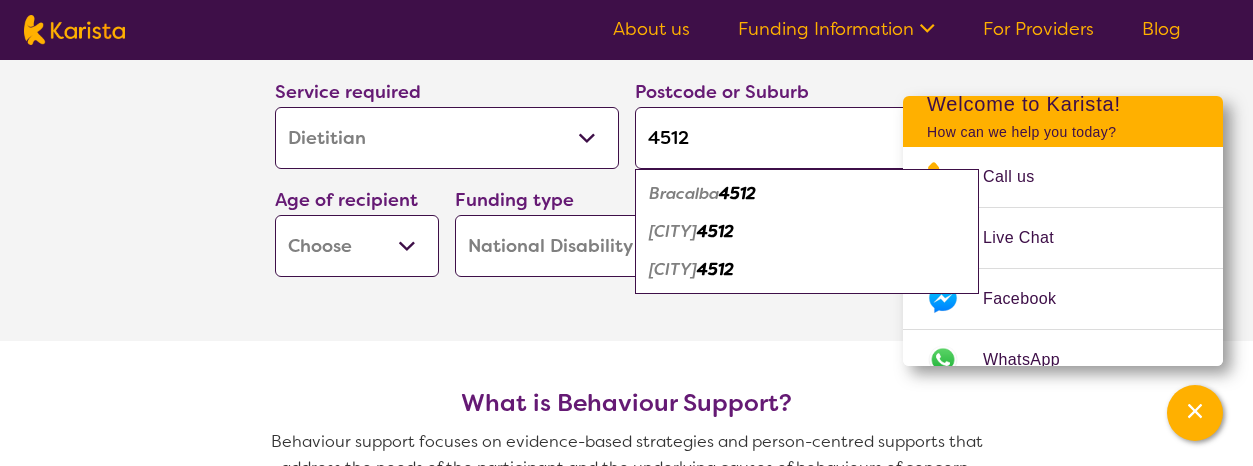 type on "4512" 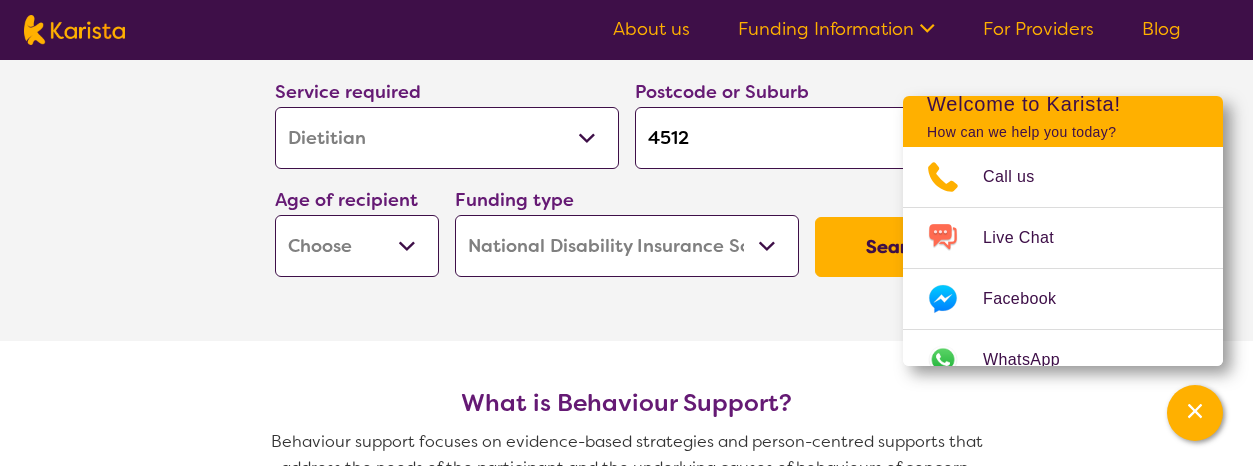 click on "Early Childhood - 0 to 9 Child - 10 to 11 Adolescent - 12 to 17 Adult - 18 to 64 Aged - 65+" at bounding box center (357, 246) 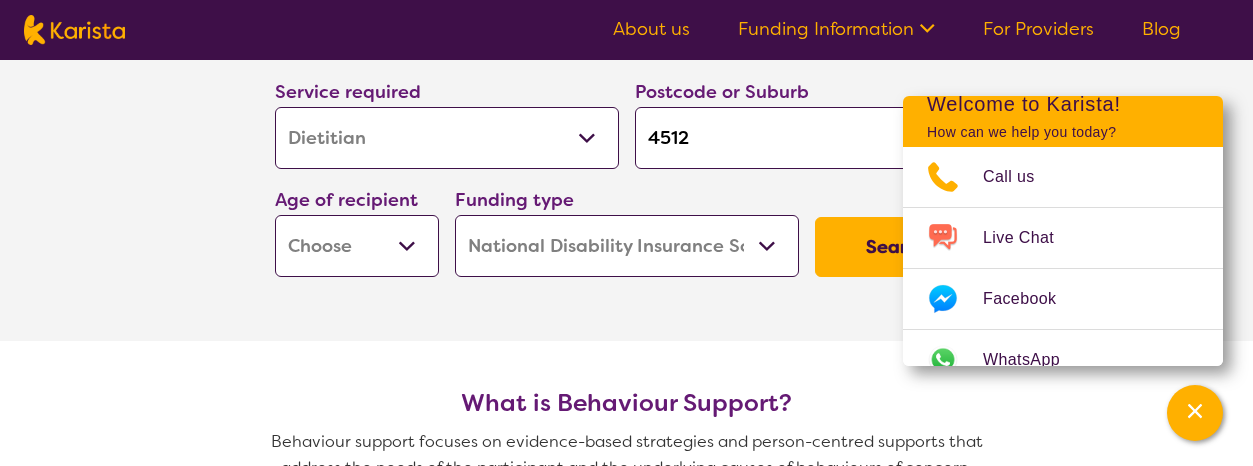 select on "EC" 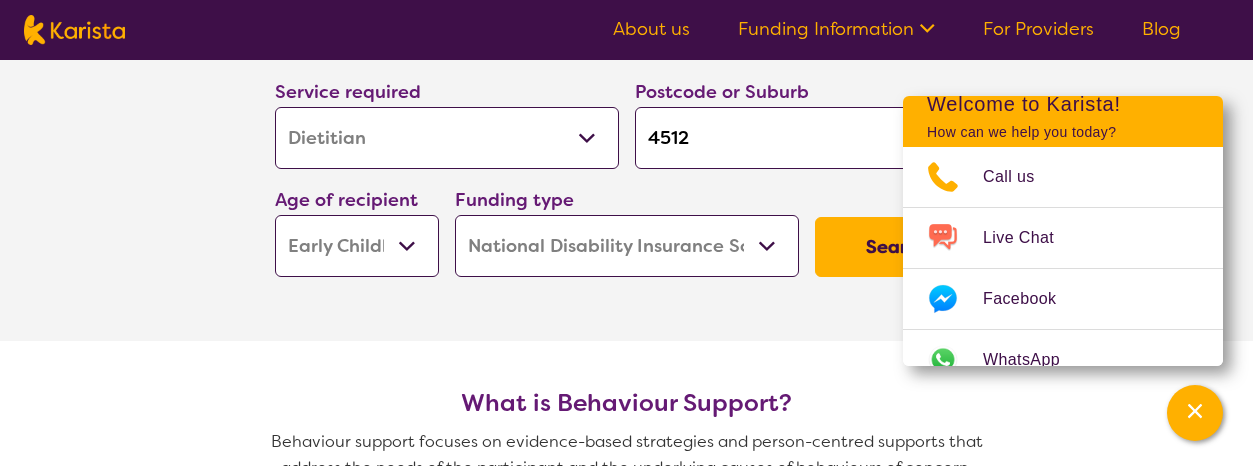 click on "Early Childhood - 0 to 9 Child - 10 to 11 Adolescent - 12 to 17 Adult - 18 to 64 Aged - 65+" at bounding box center (357, 246) 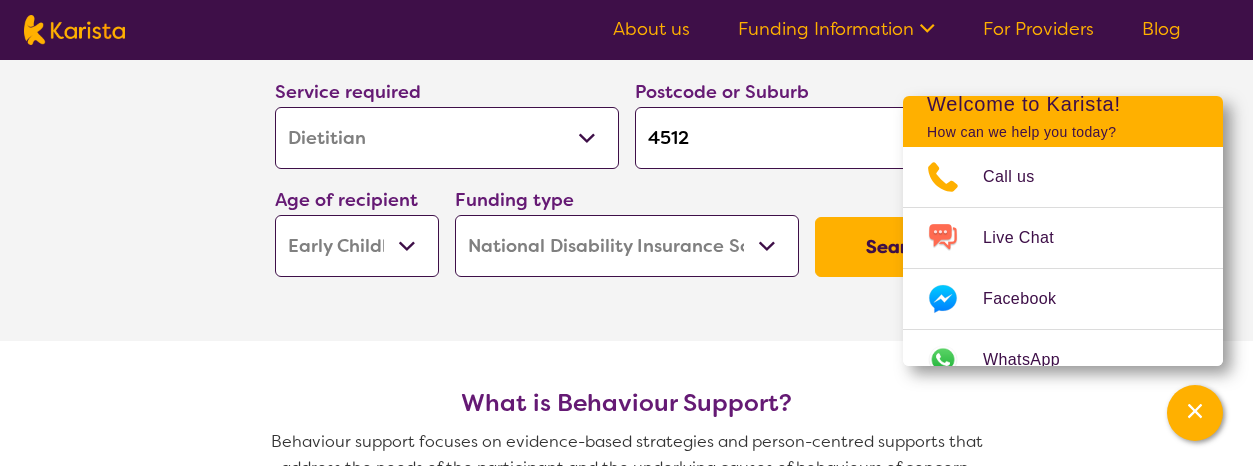 click on "Search" at bounding box center (897, 247) 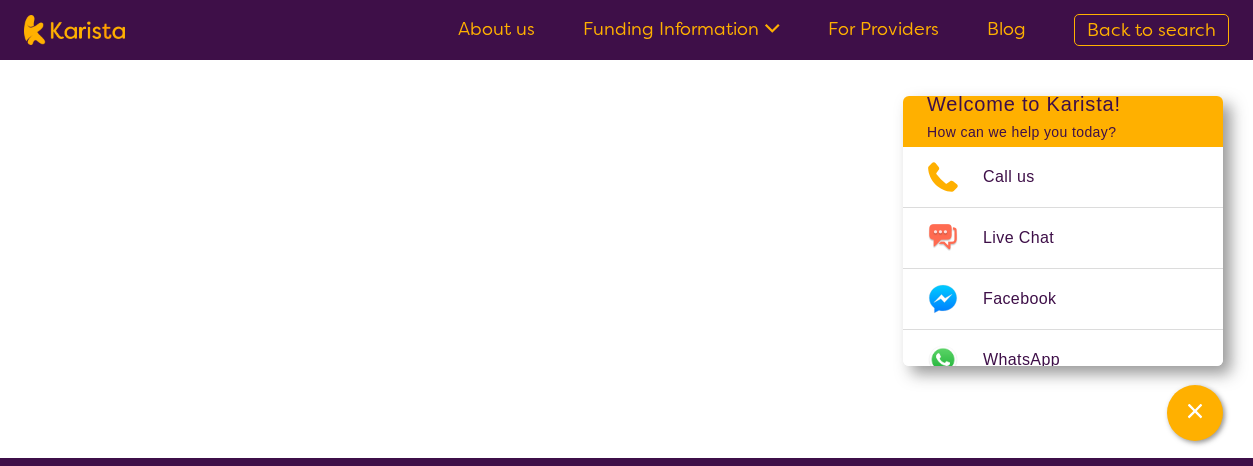 scroll, scrollTop: 0, scrollLeft: 0, axis: both 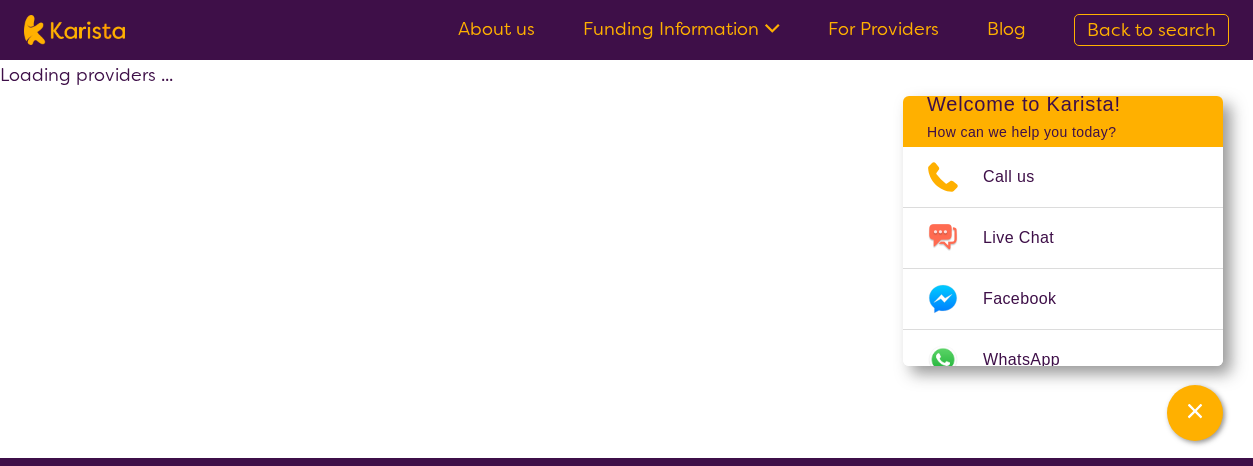select on "by_score" 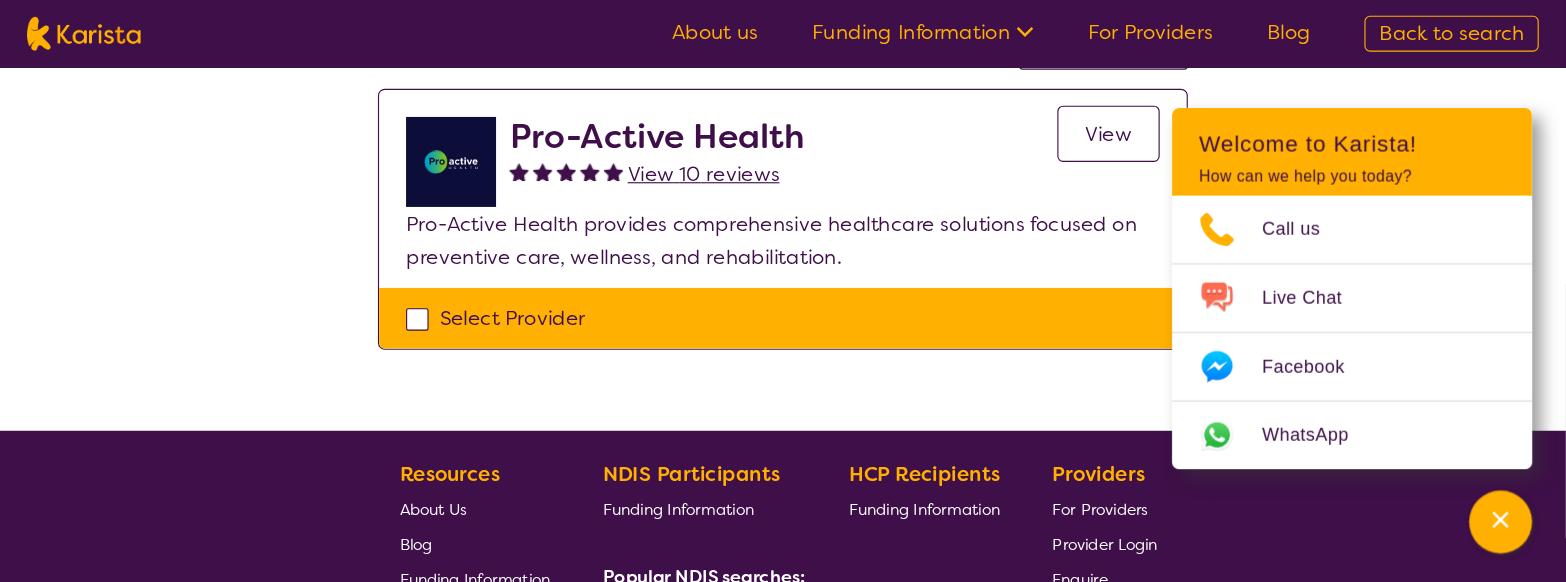 scroll, scrollTop: 199, scrollLeft: 0, axis: vertical 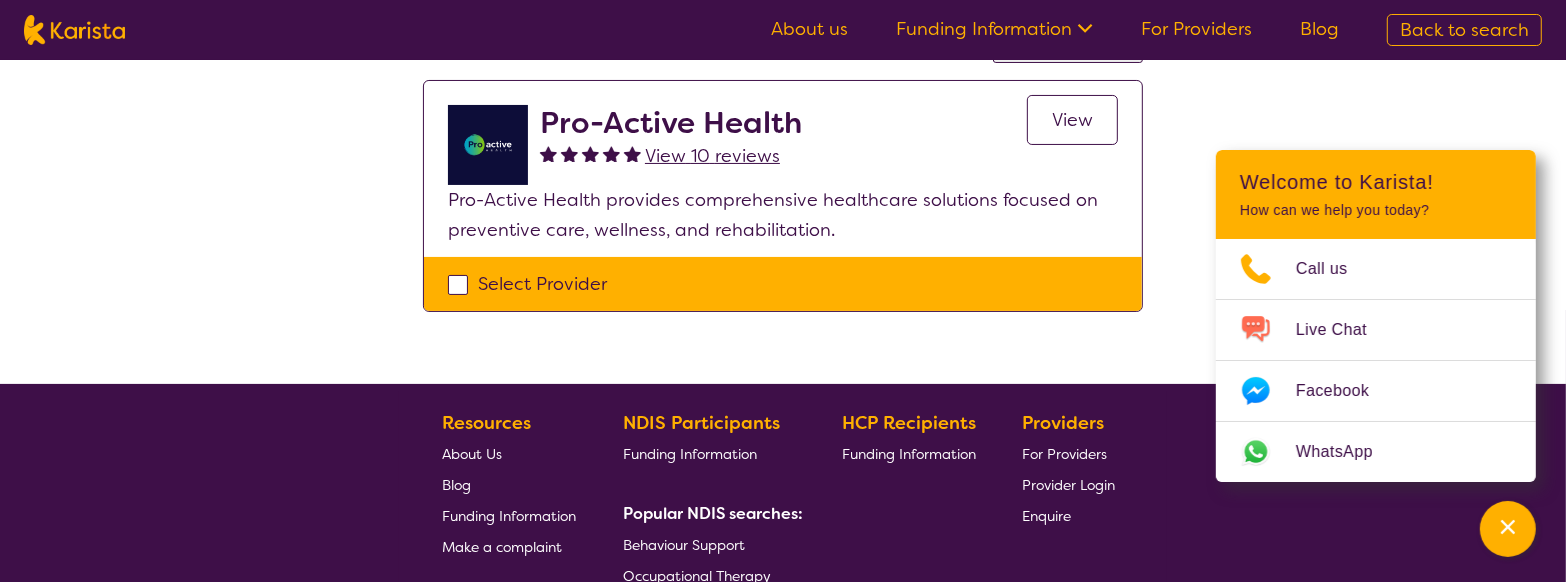 click on "Select Provider" at bounding box center [783, 284] 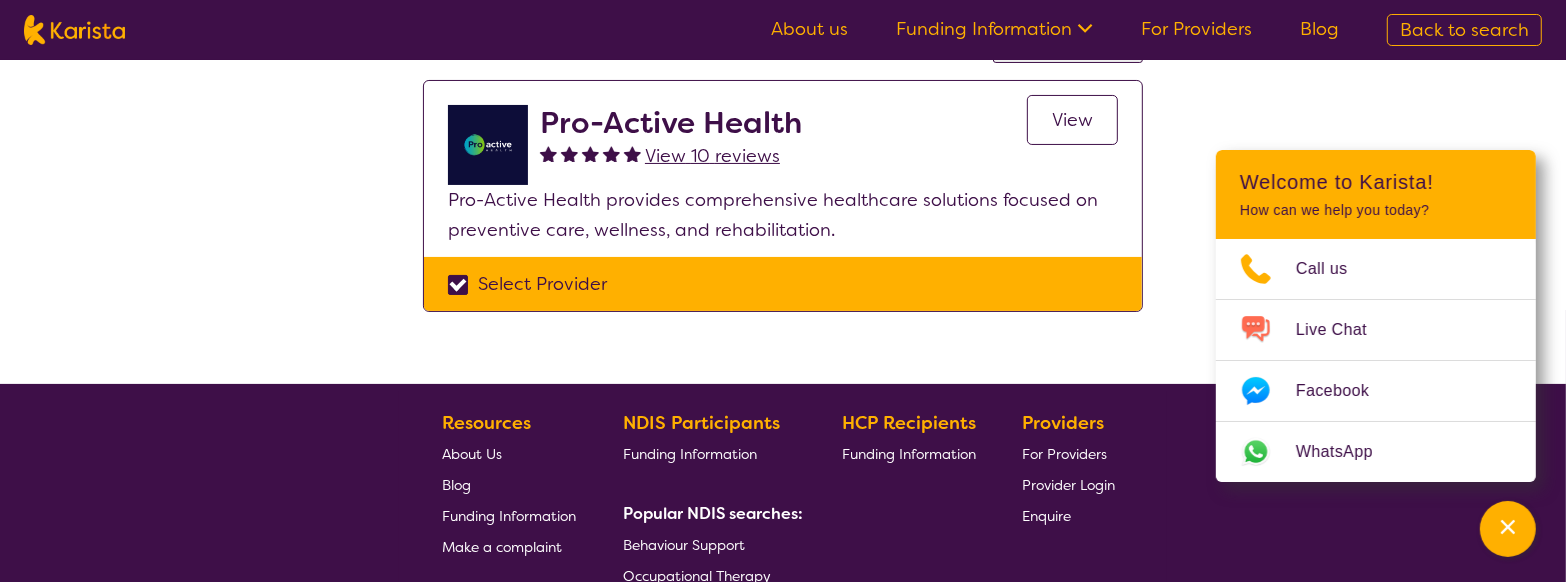 checkbox on "true" 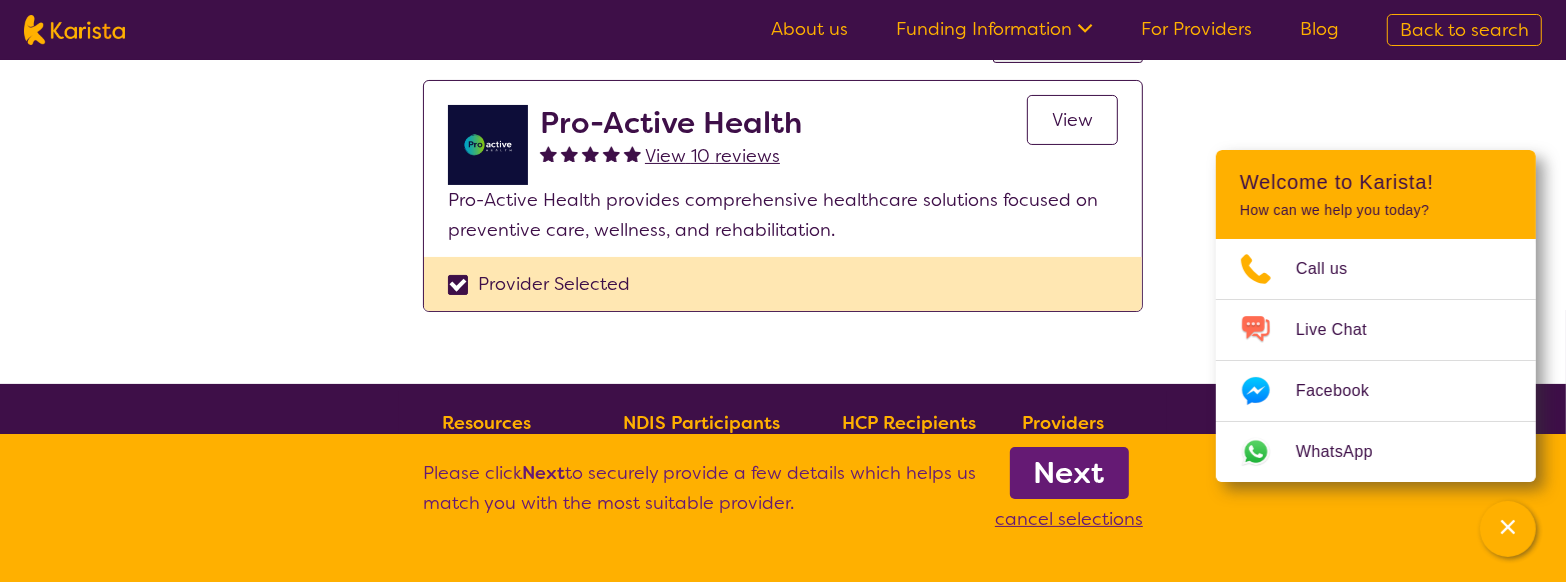 click on "Next" at bounding box center (1069, 473) 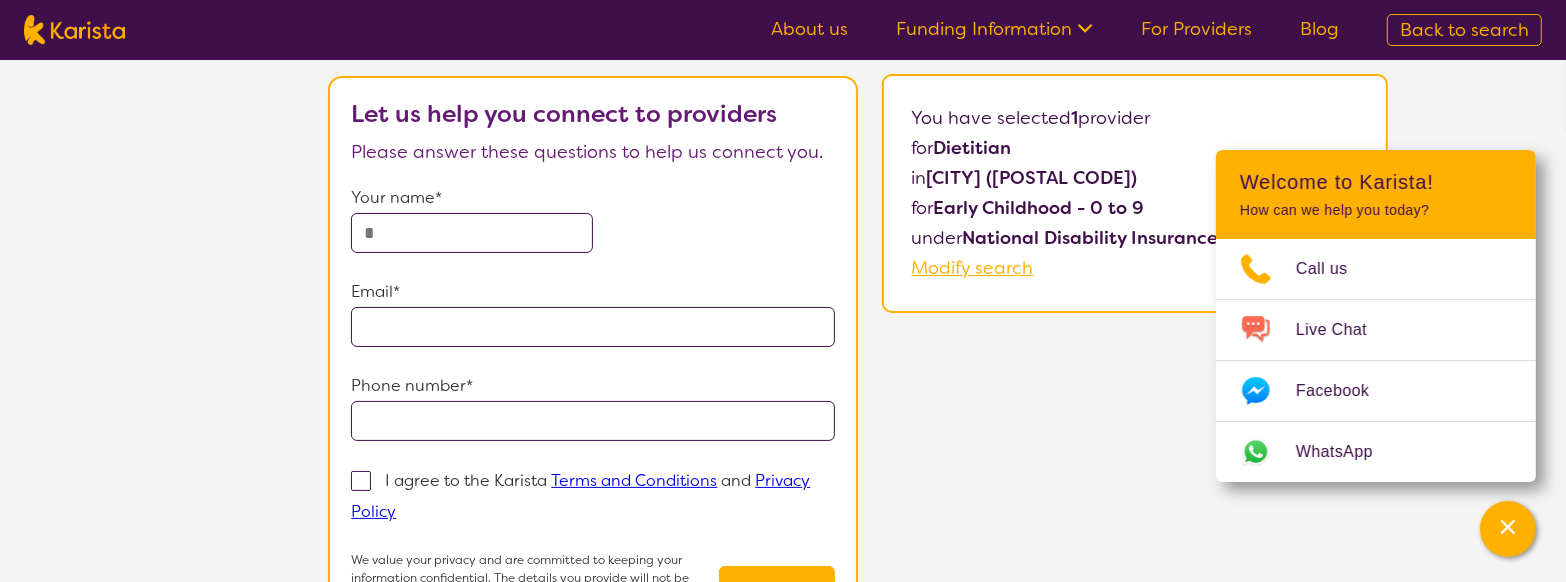 scroll, scrollTop: 0, scrollLeft: 0, axis: both 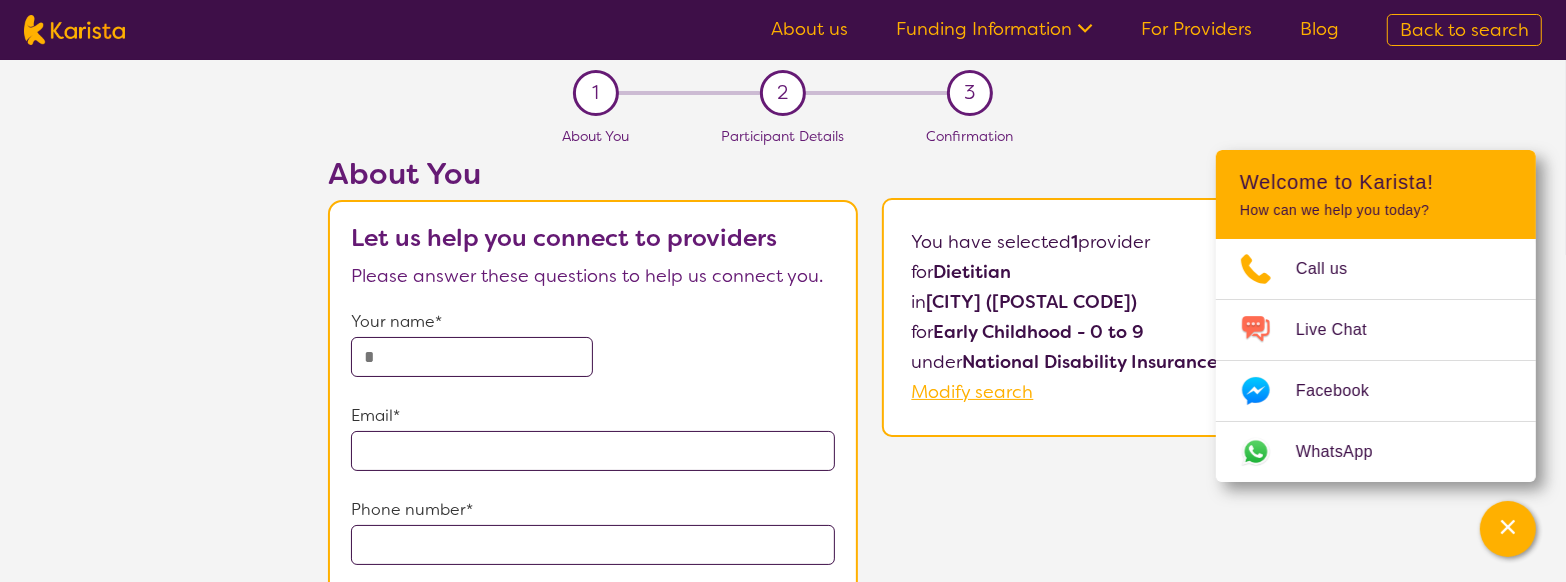 click at bounding box center (472, 357) 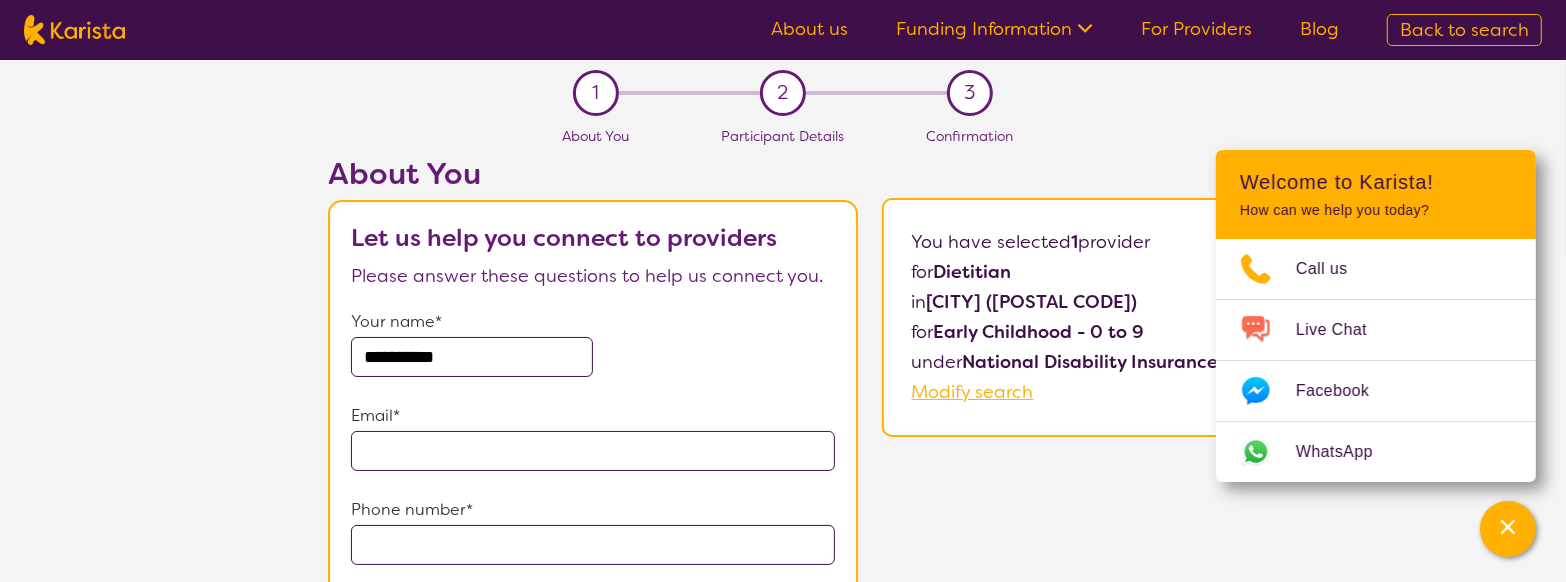 type on "**********" 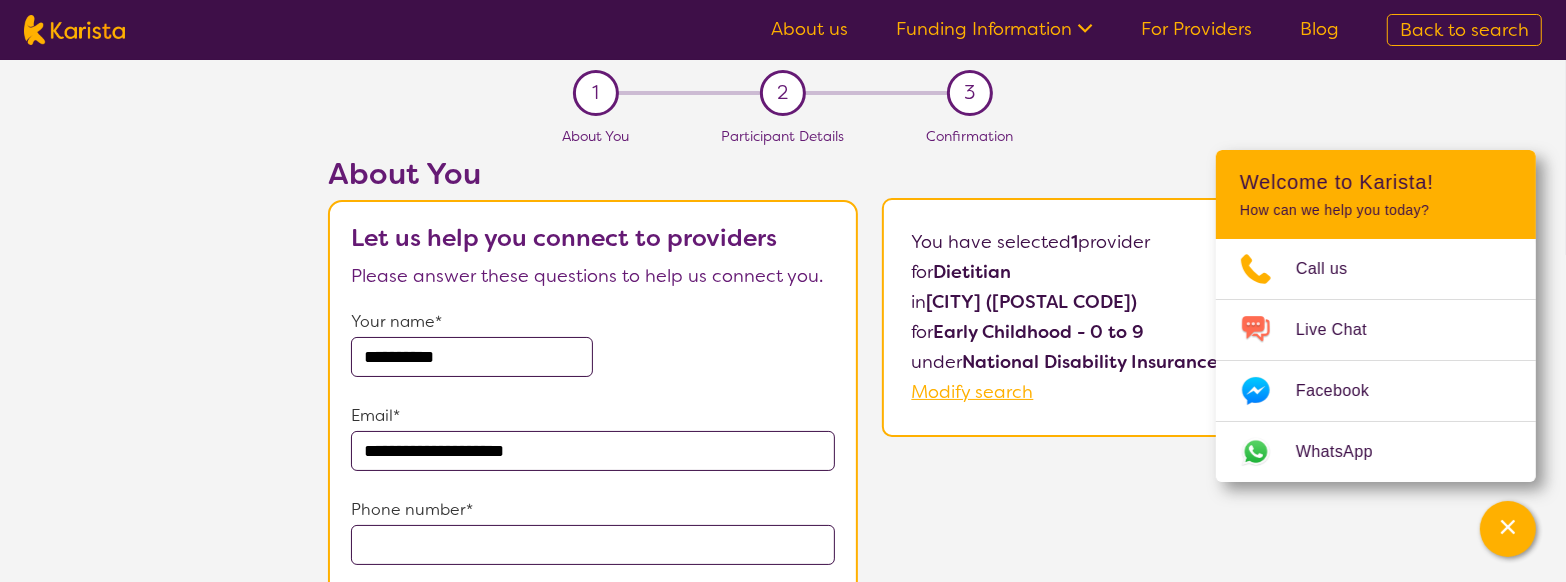 type on "**********" 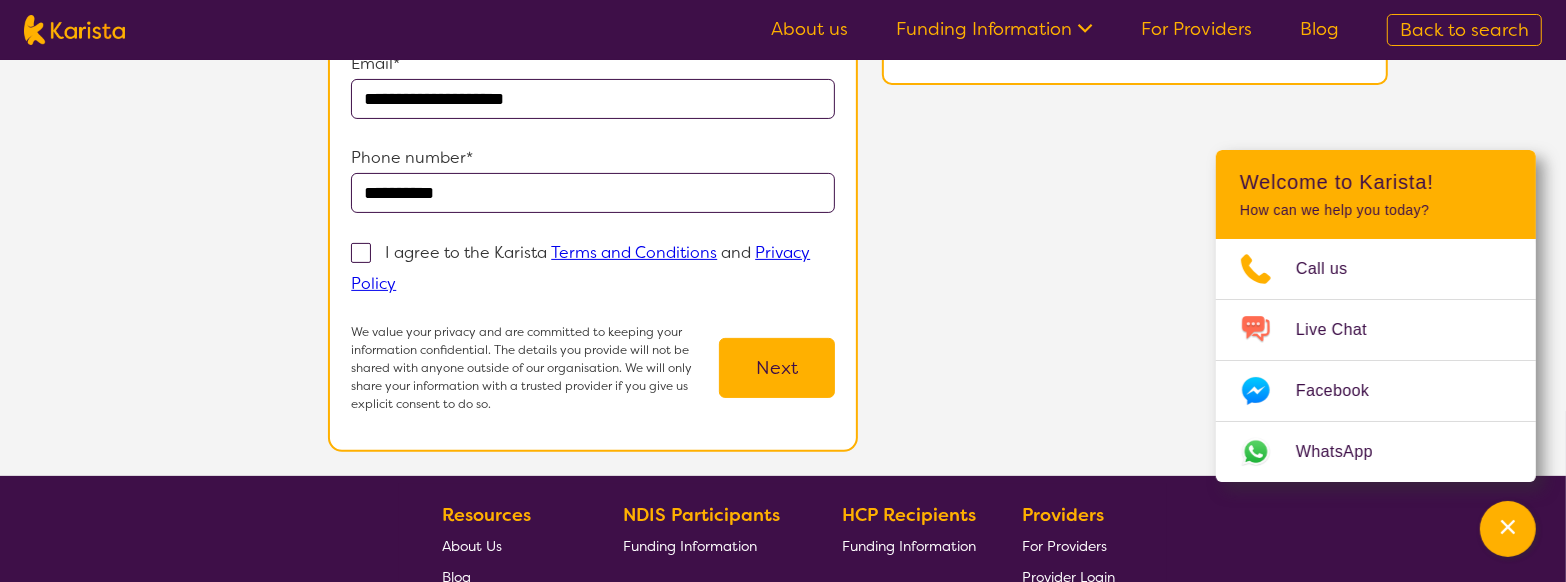 scroll, scrollTop: 375, scrollLeft: 0, axis: vertical 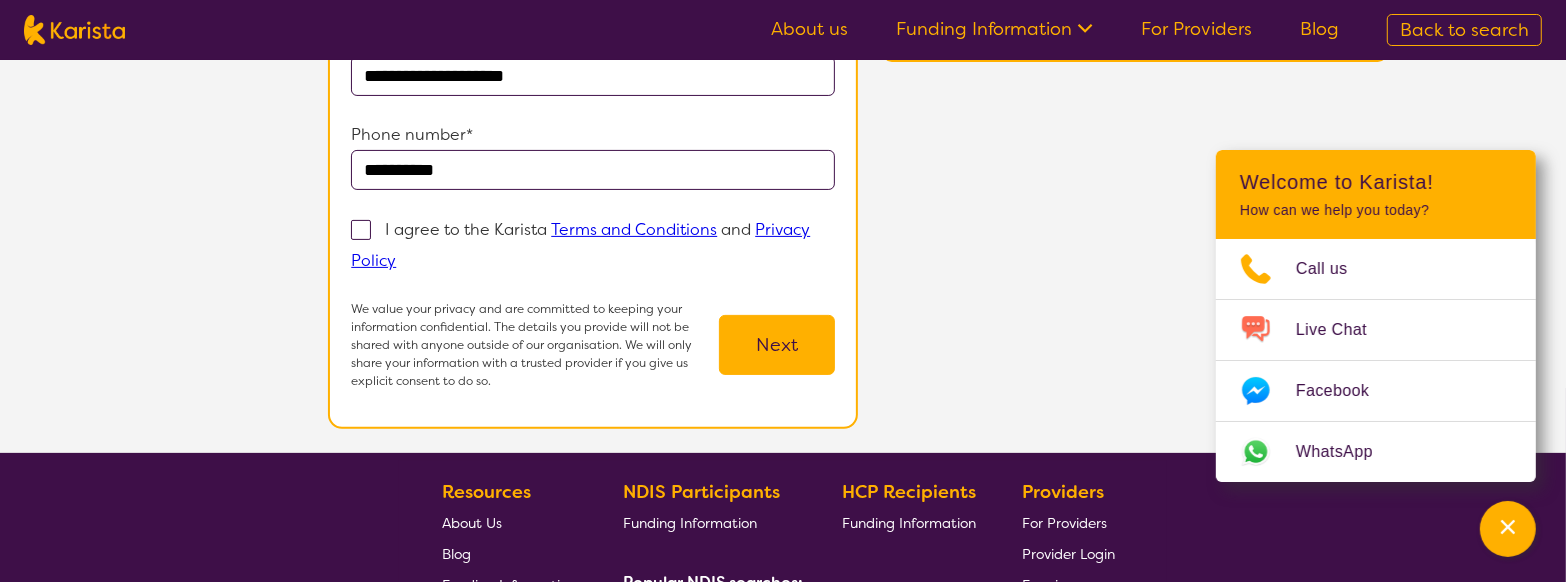 click at bounding box center (361, 230) 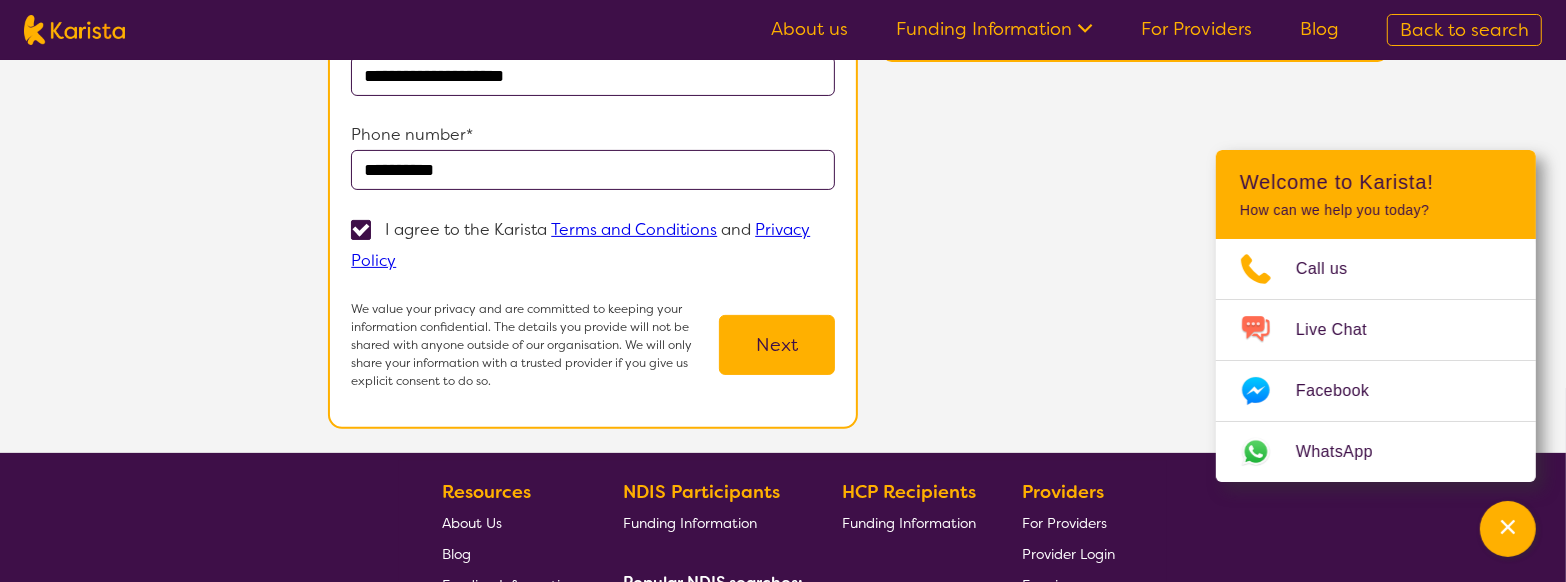 click on "Next" at bounding box center (777, 345) 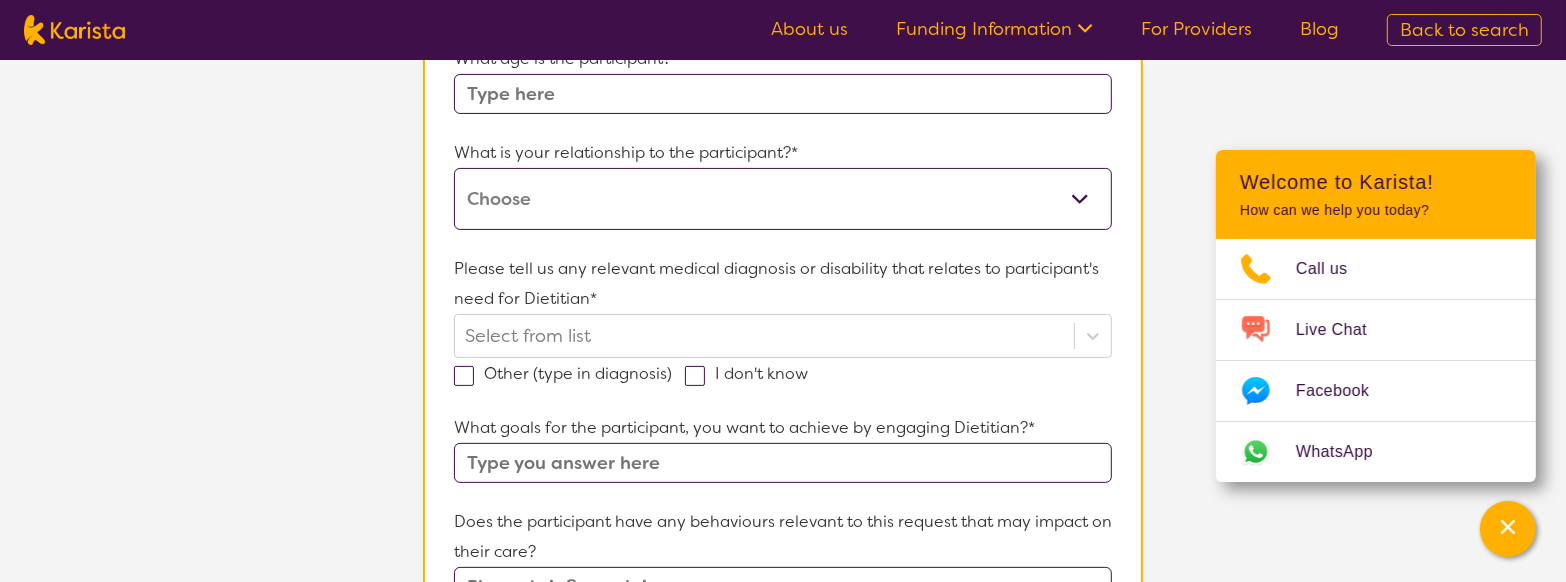 scroll, scrollTop: 0, scrollLeft: 0, axis: both 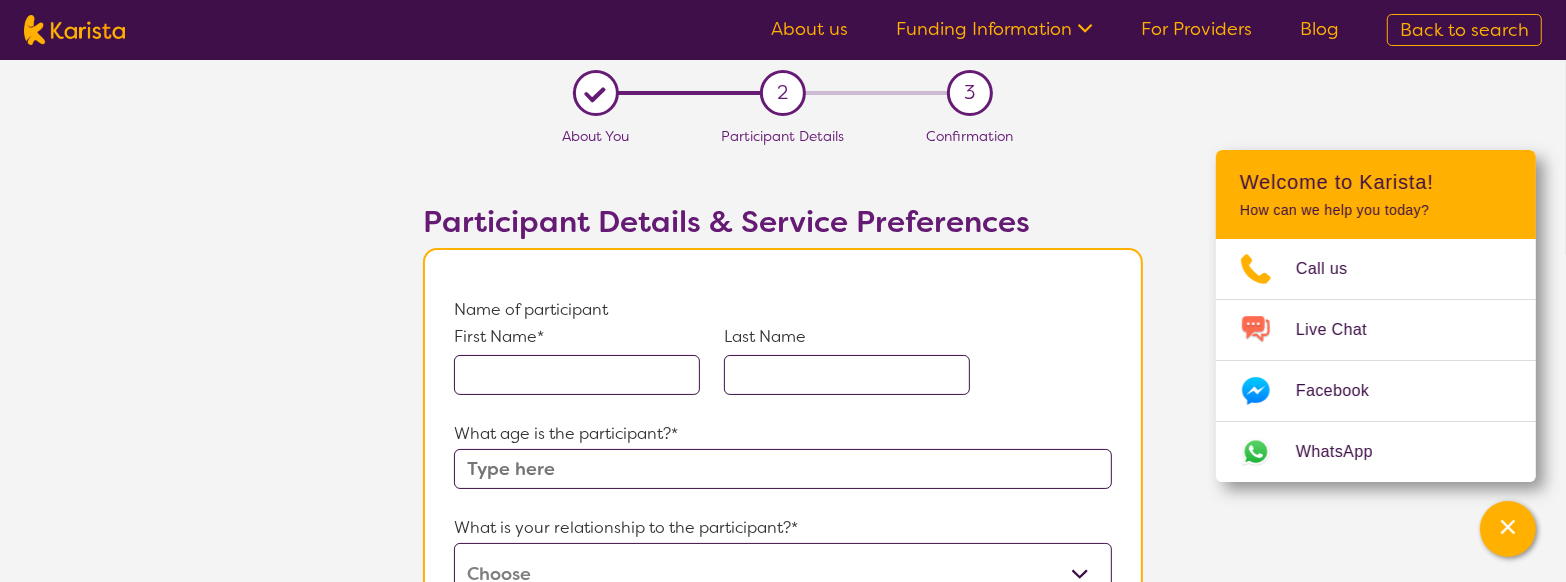 click at bounding box center (577, 375) 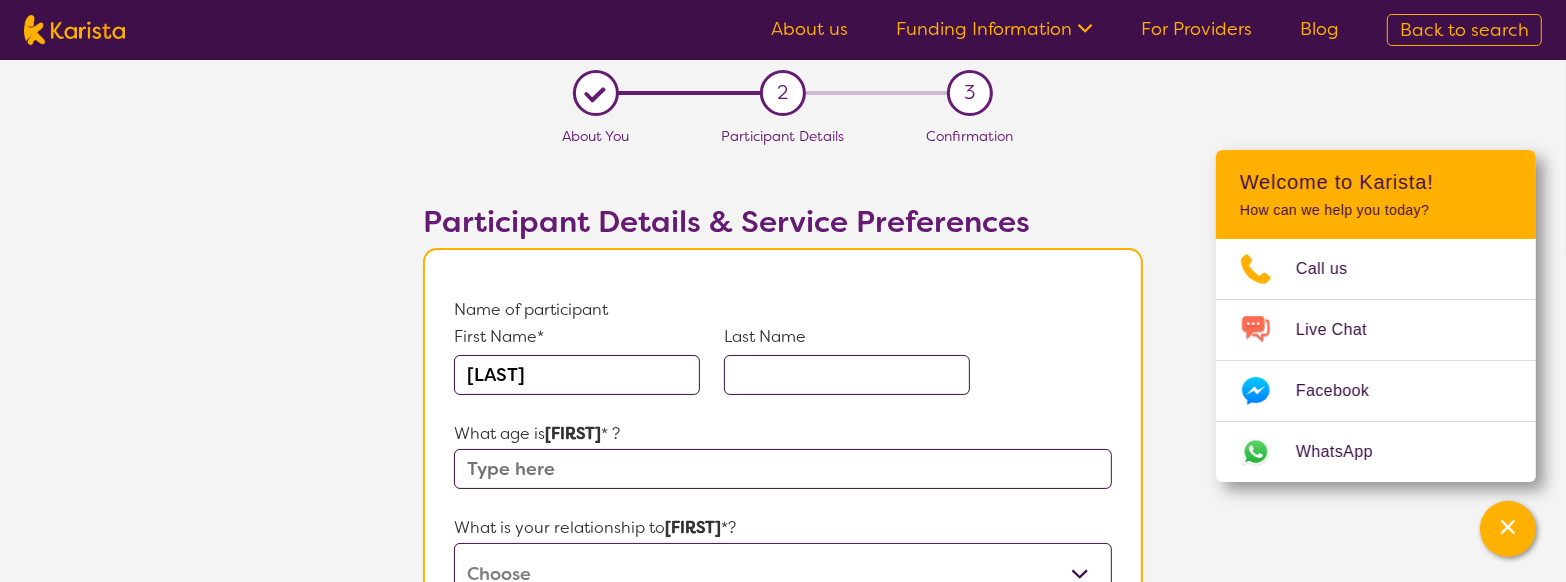 type on "[LAST]" 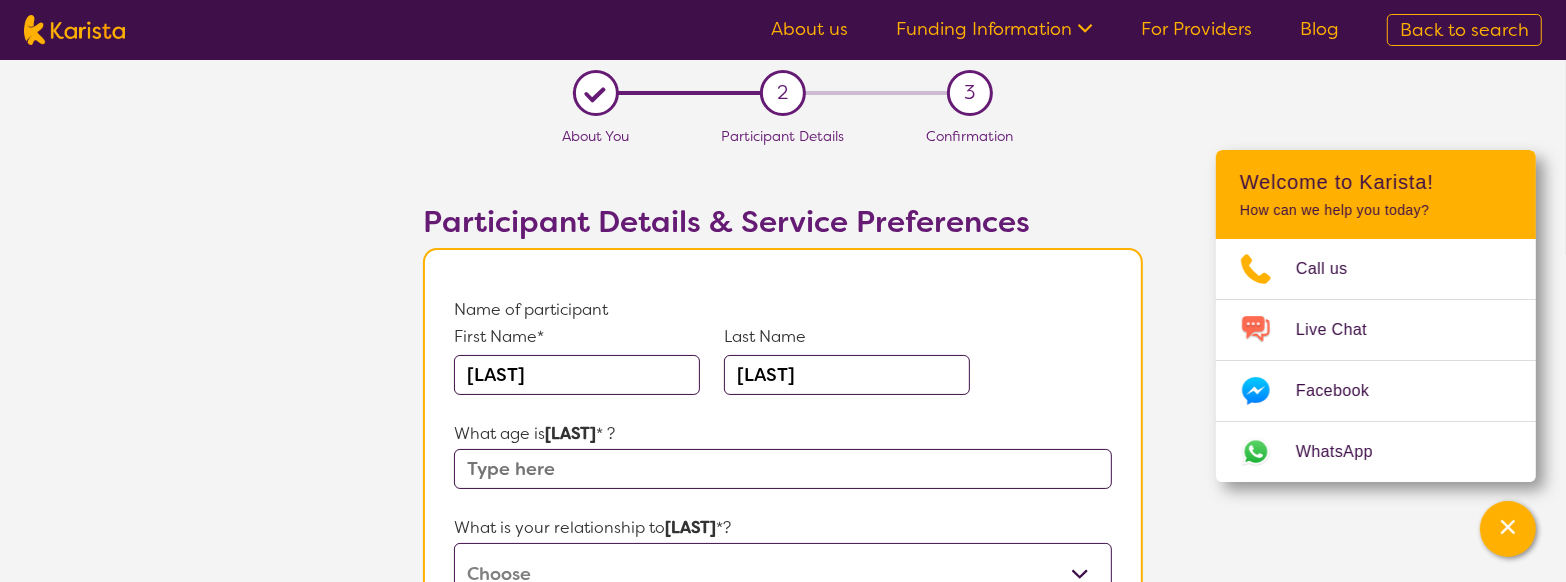 type on "[LAST]" 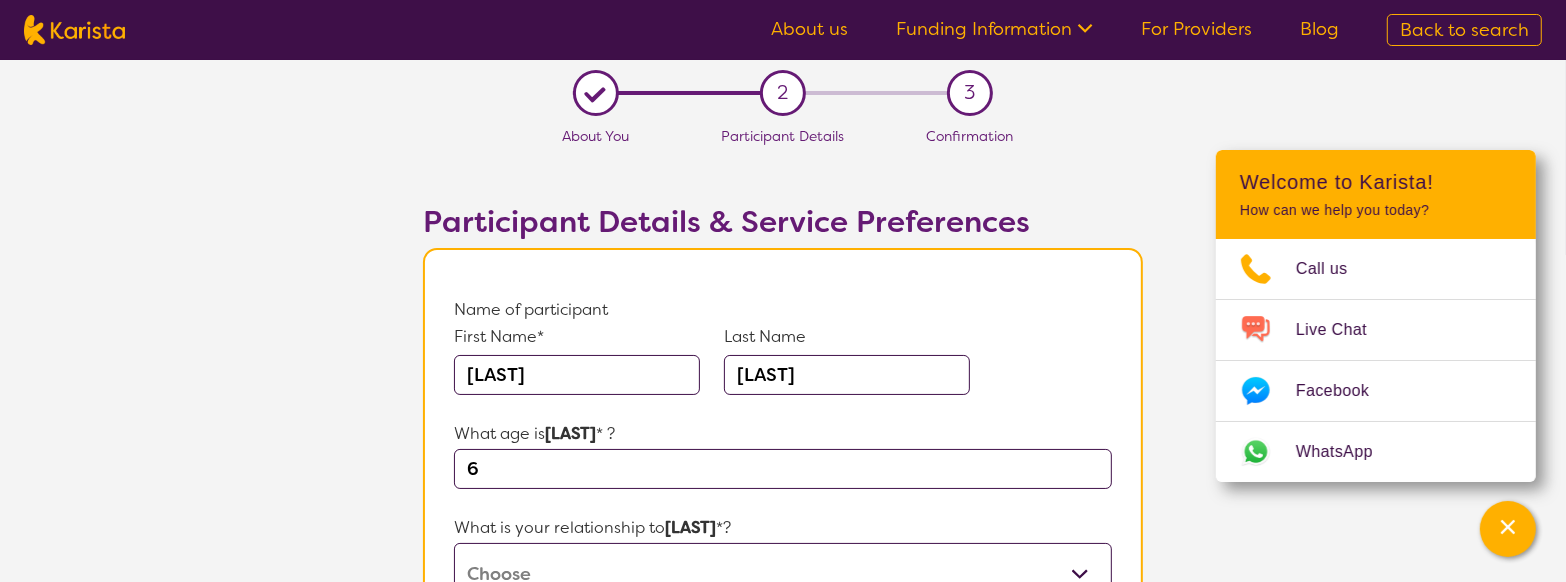 type on "6" 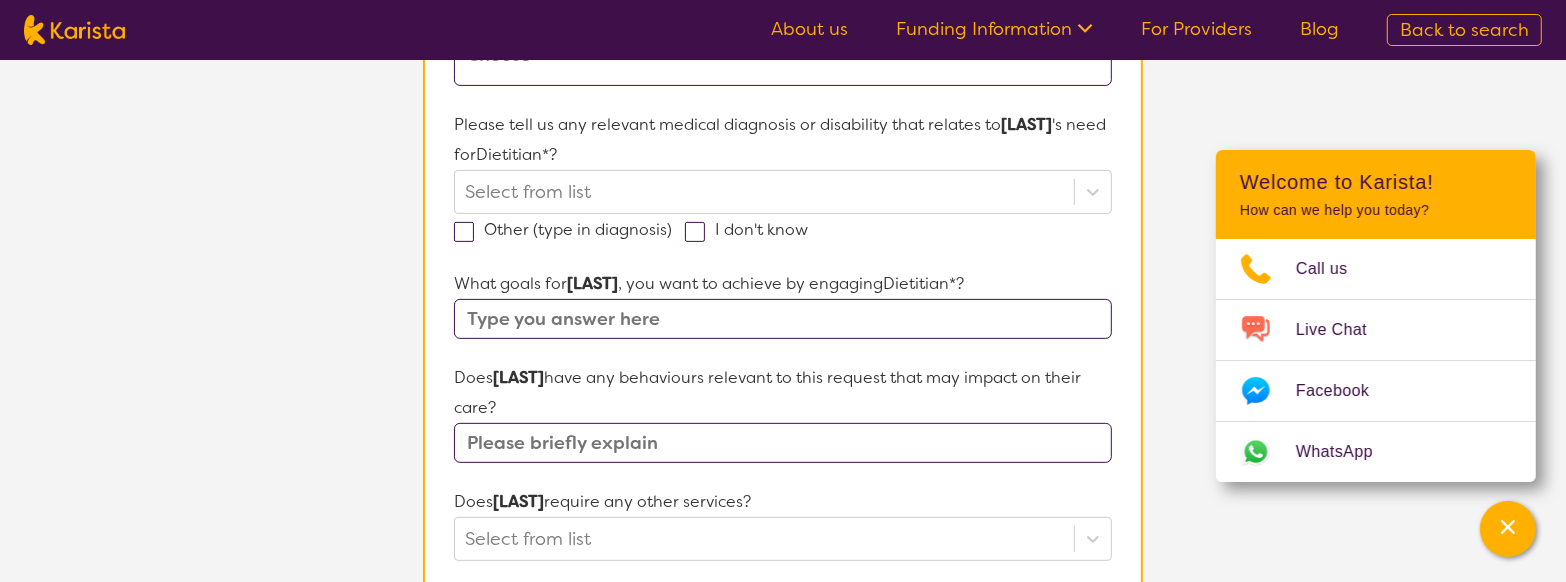 scroll, scrollTop: 396, scrollLeft: 0, axis: vertical 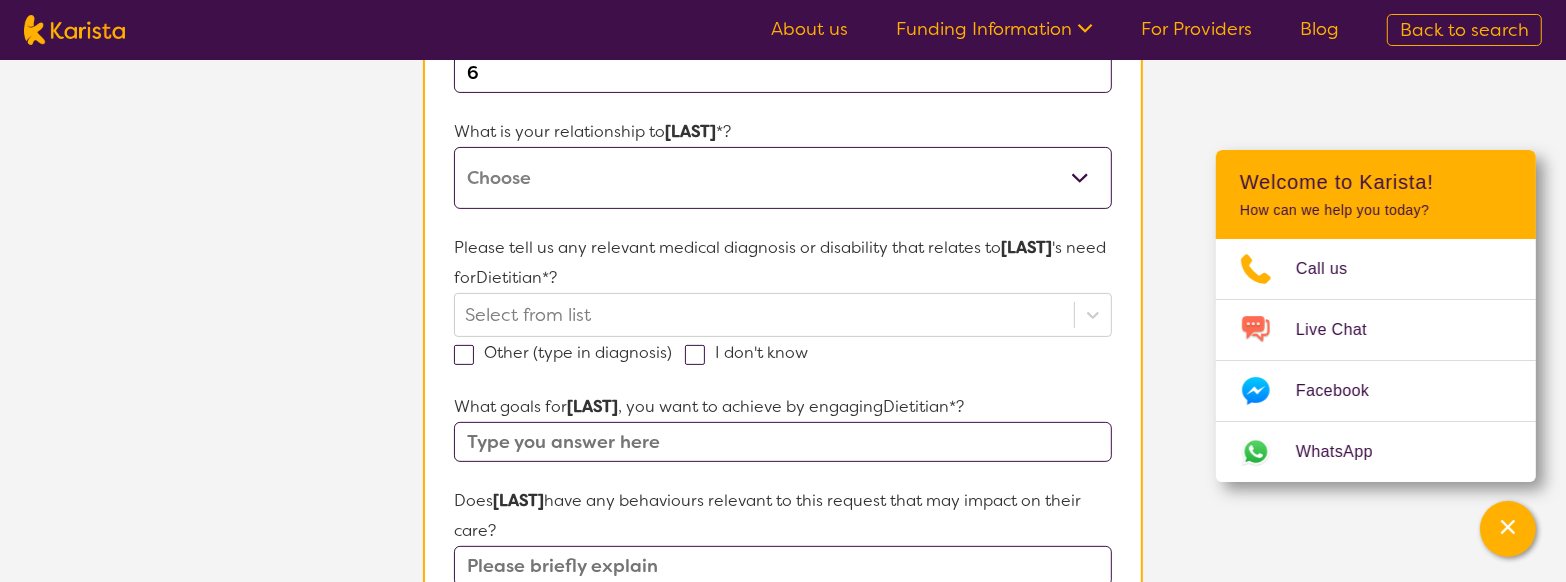 click on "This request is for myself I am their parent I am their child I am their spouse/partner I am their carer I am their Support Coordinator I am their Local Area Coordinator I am their Child Safety Officer I am their Aged Care Case Worker Other" at bounding box center (783, 178) 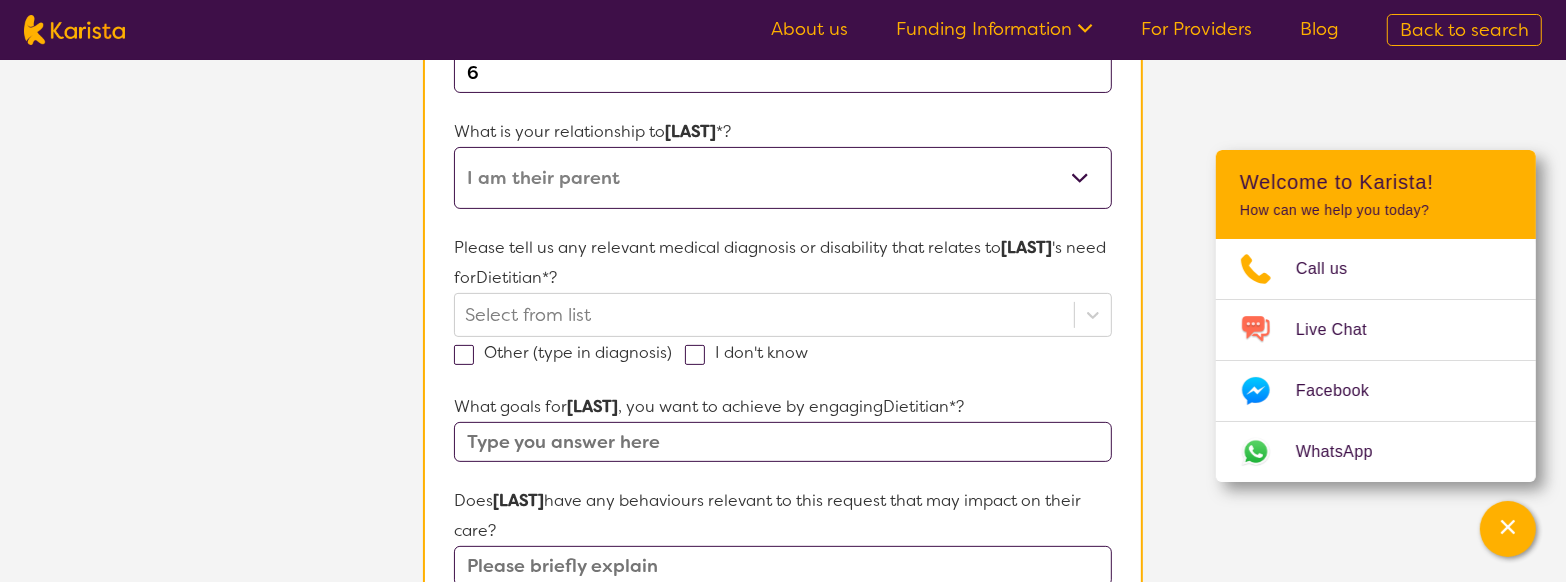 click on "This request is for myself I am their parent I am their child I am their spouse/partner I am their carer I am their Support Coordinator I am their Local Area Coordinator I am their Child Safety Officer I am their Aged Care Case Worker Other" at bounding box center (783, 178) 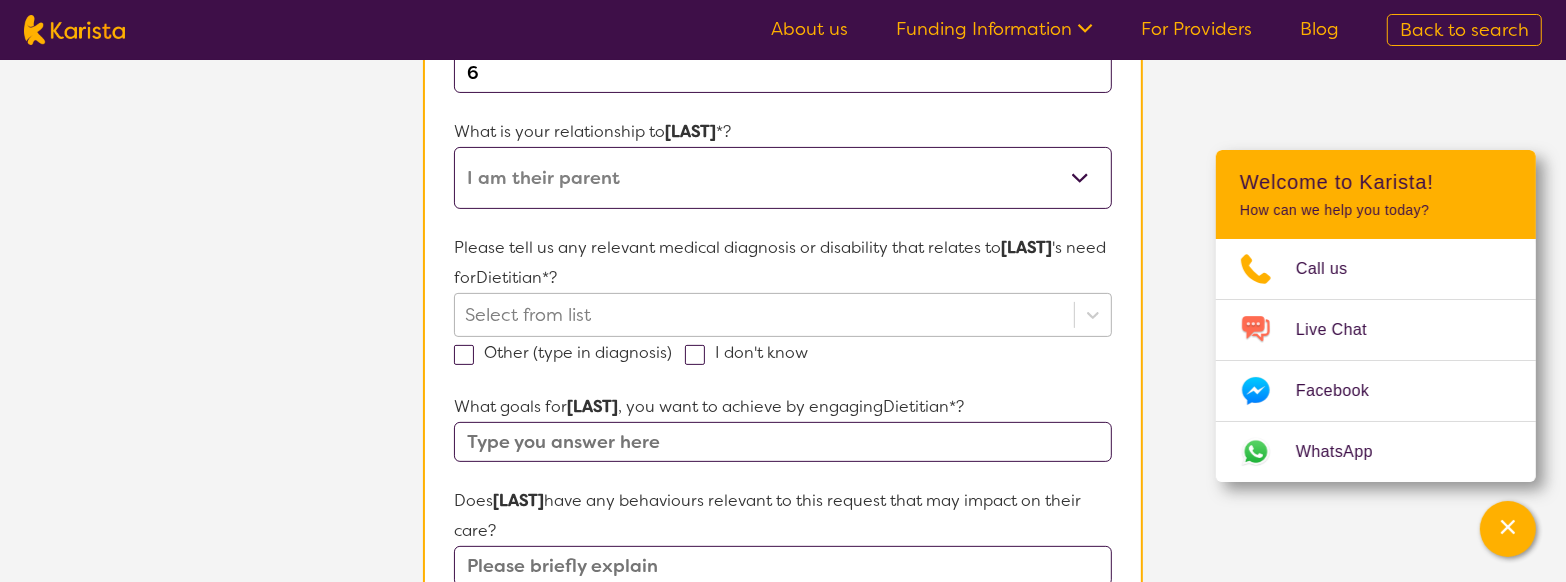 click on "Select from list" at bounding box center (783, 315) 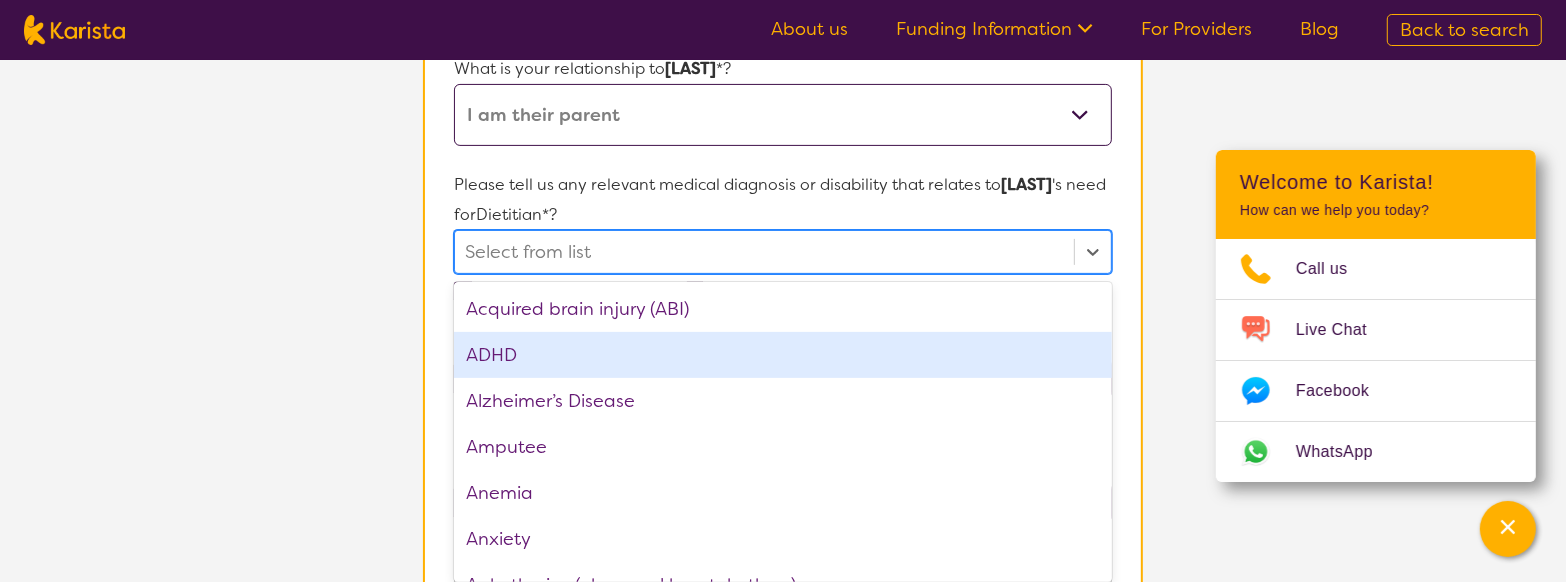 scroll, scrollTop: 465, scrollLeft: 0, axis: vertical 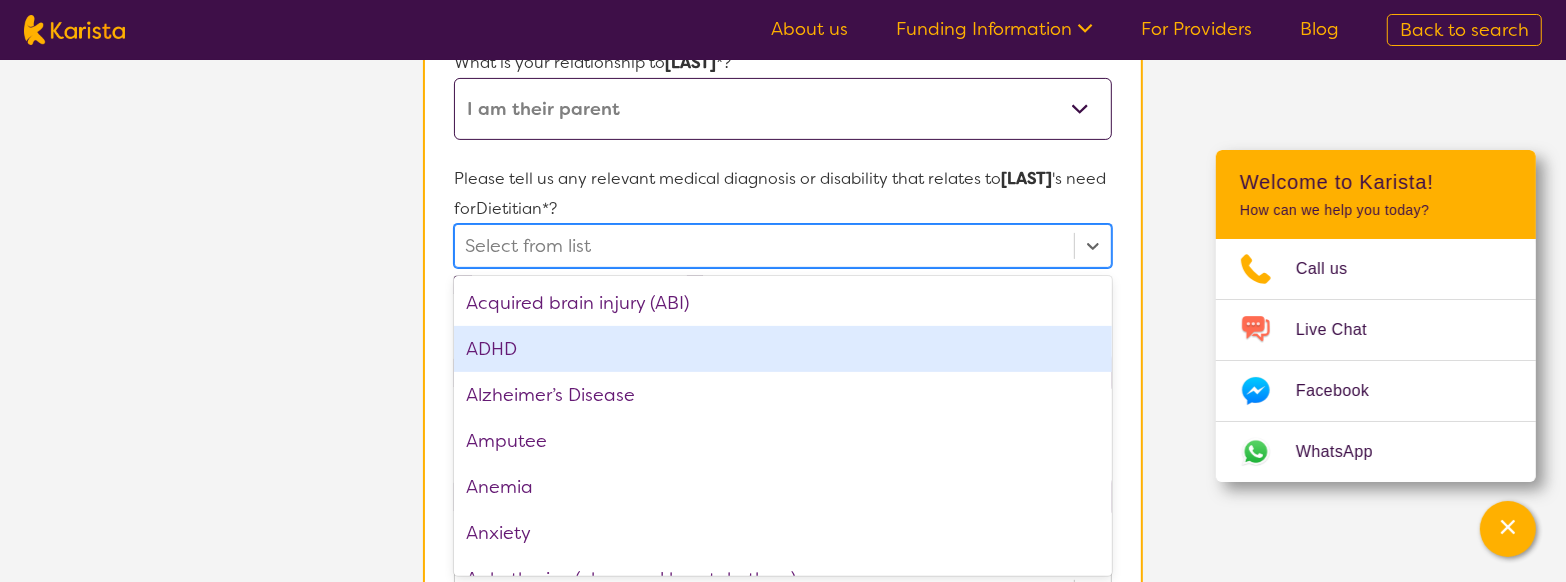 click on "ADHD" at bounding box center (783, 349) 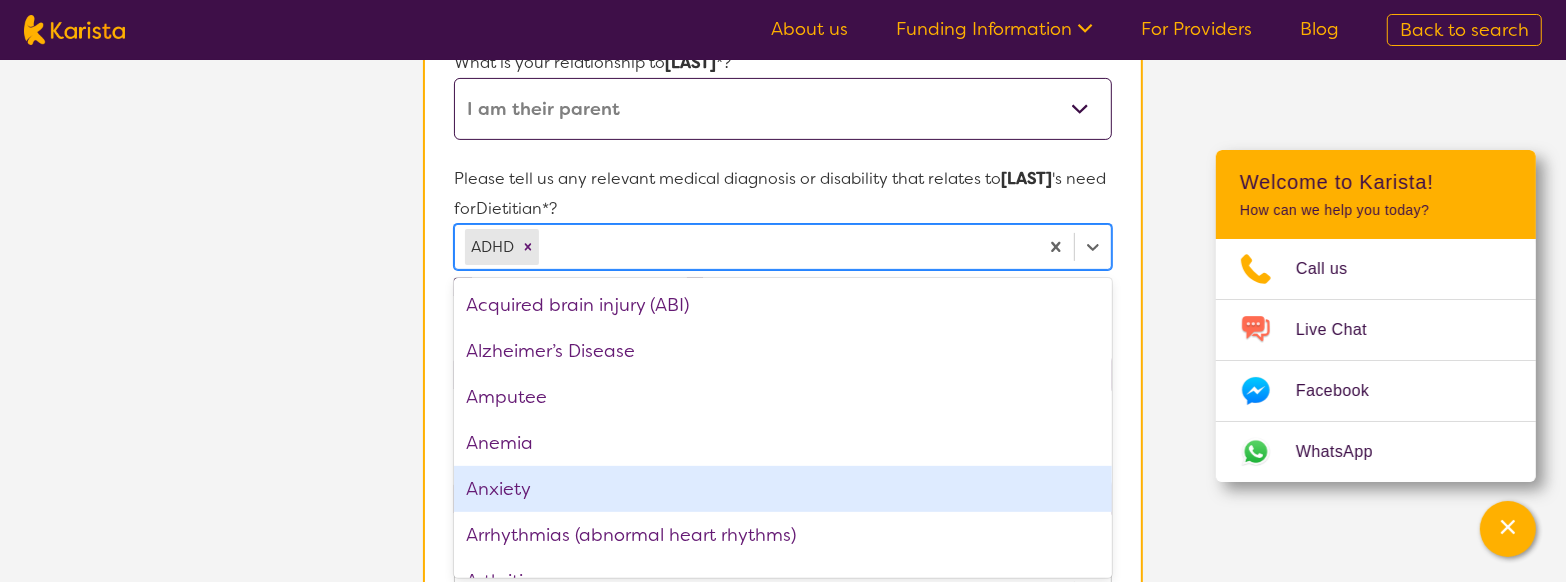 click on "Anxiety" at bounding box center [783, 489] 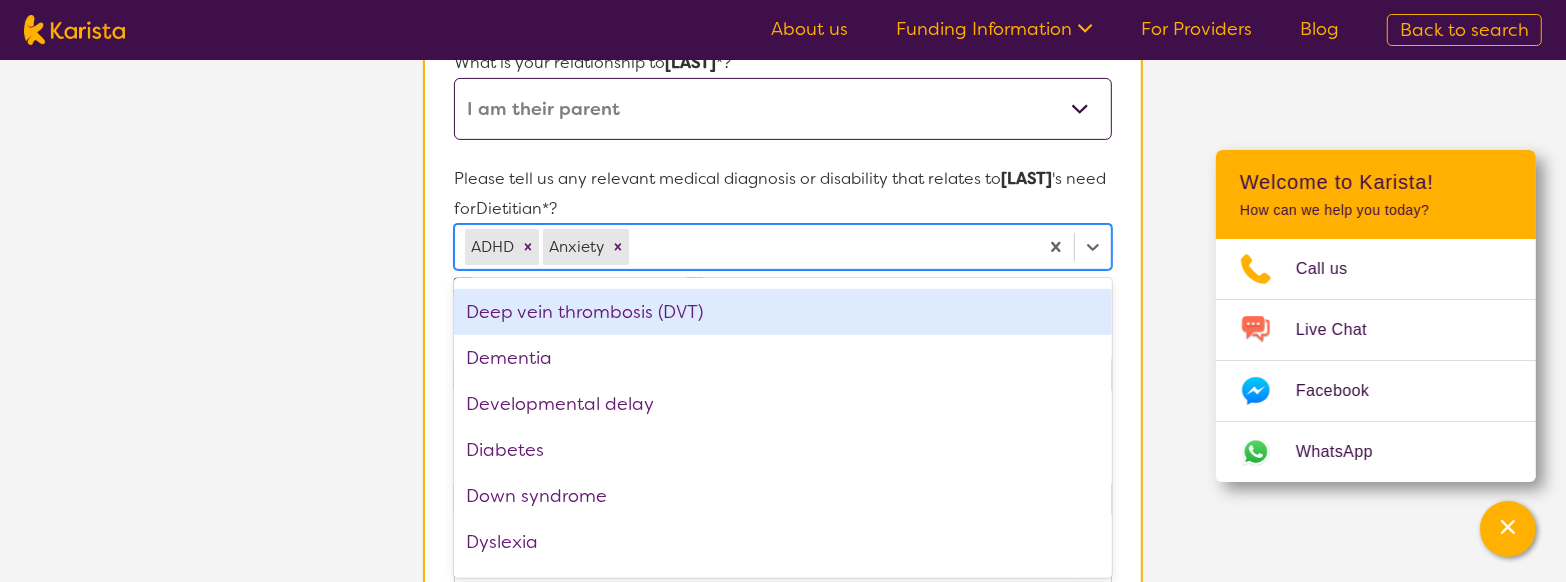 scroll, scrollTop: 874, scrollLeft: 0, axis: vertical 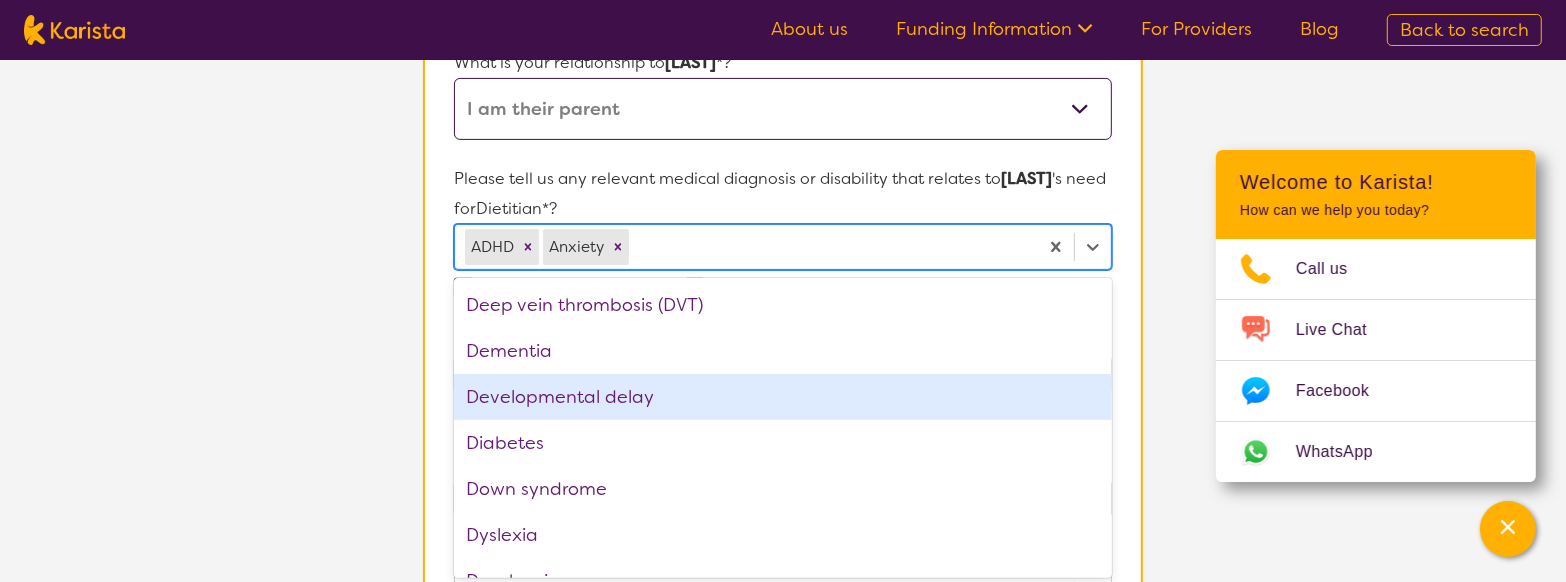 drag, startPoint x: 714, startPoint y: 408, endPoint x: 713, endPoint y: 425, distance: 17.029387 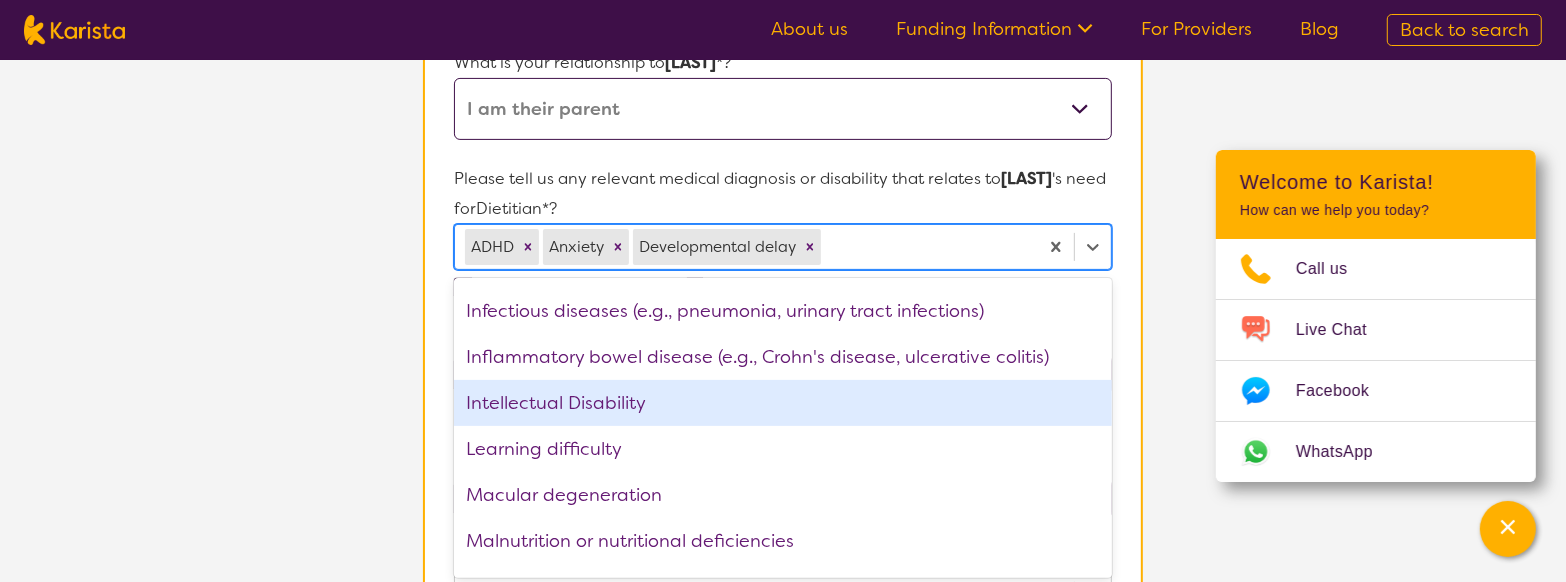 scroll, scrollTop: 1624, scrollLeft: 0, axis: vertical 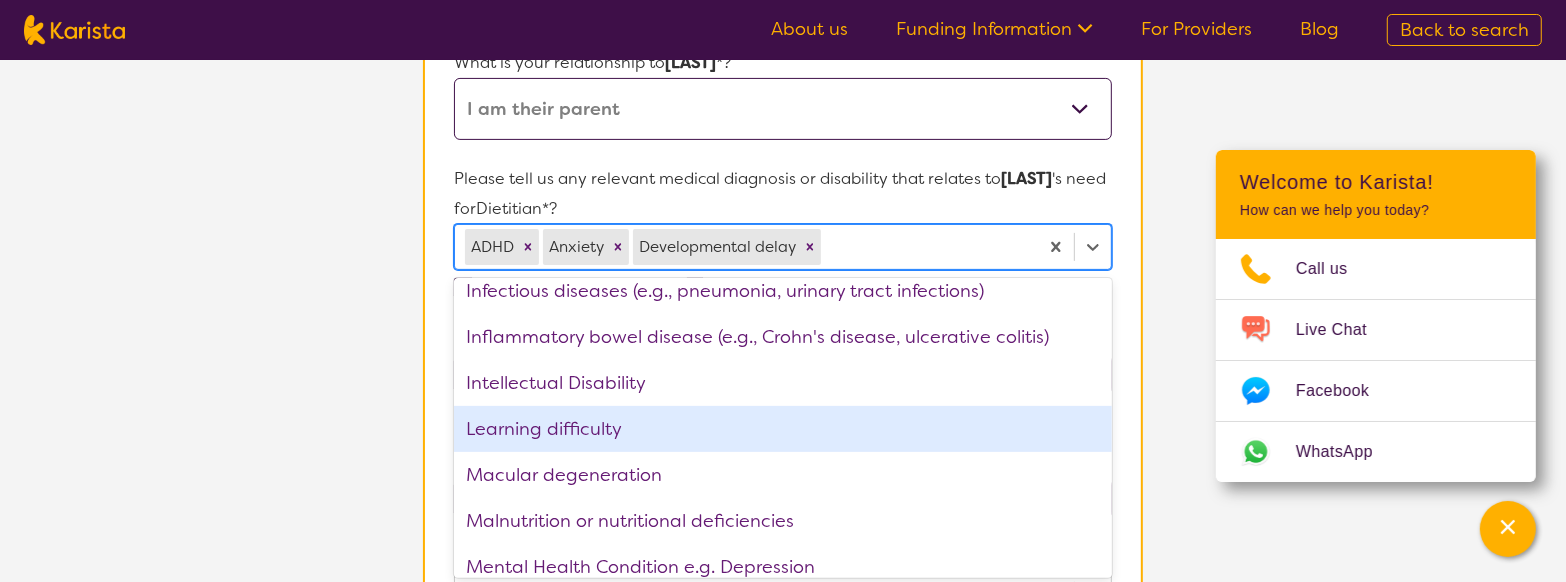 click on "Learning difficulty" at bounding box center [783, 429] 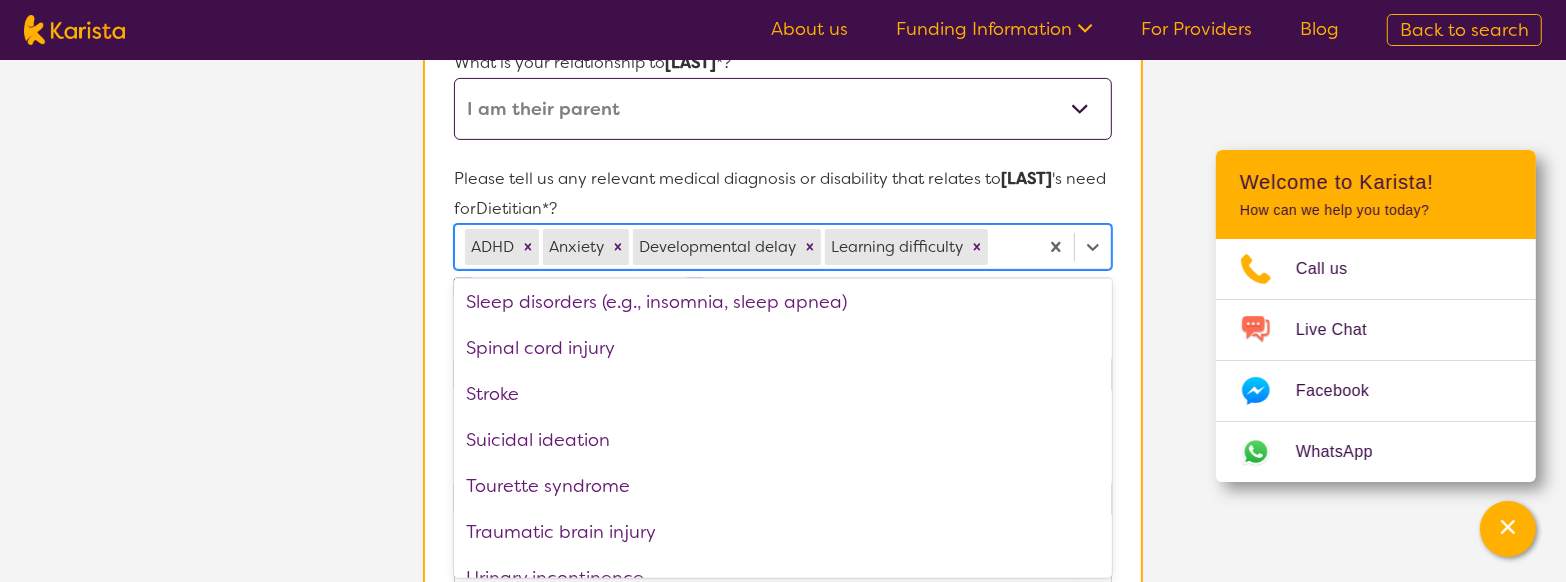 scroll, scrollTop: 2973, scrollLeft: 0, axis: vertical 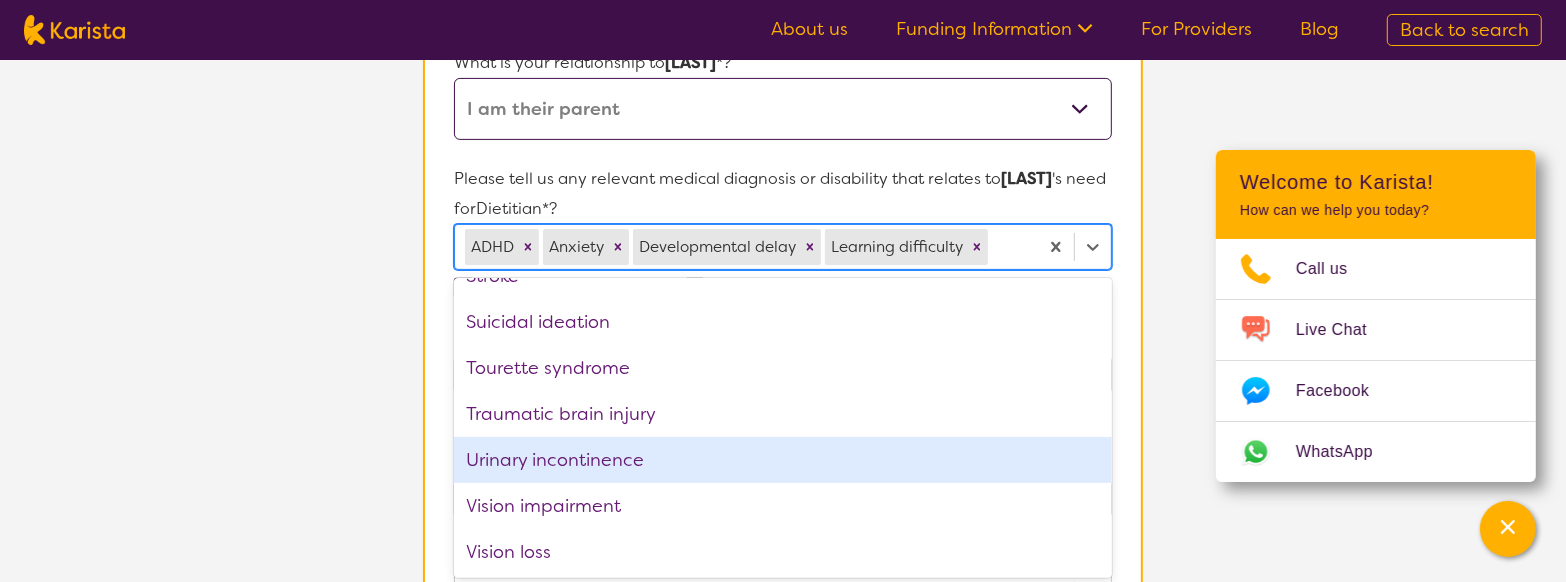 click on "L About You 2 Participant Details 3 Confirmation Participant Details & Service Preferences Name of participant First Name* [FIRST] Last Name [LAST] What age is [FIRST] * ? 6 What is your relationship to [FIRST] *? This request is for myself I am their parent I am their child I am their spouse/partner I am their carer I am their Support Coordinator I am their Local Area Coordinator I am their Child Safety Officer I am their Aged Care Case Worker Other Please tell us any relevant medical diagnosis or disability that relates to [FIRST]'s need for Dietitian *? option Learning difficulty, selected. option Urinary incontinence focused, 69 of 71. 71 results available. Use Up and Down to choose options, press Enter to select the currently focused option, press Escape to exit the menu, press Tab to select the option and exit the menu. ADHD Anxiety Developmental delay Learning difficulty Acquired brain injury (ABI) Alzheimer’s Disease Amputee Anemia Arrhythmias (abnormal heart rhythms) Arthritis ASD Asthma Cancer *?" at bounding box center (783, 462) 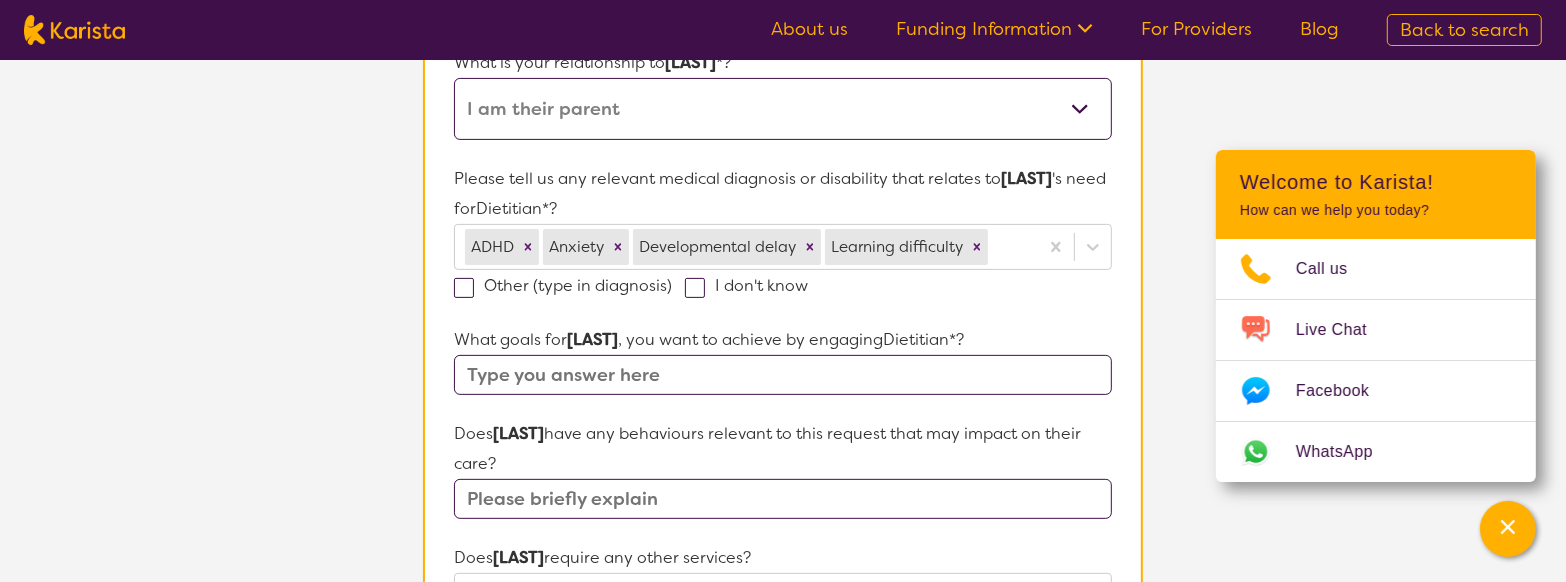 click at bounding box center (783, 375) 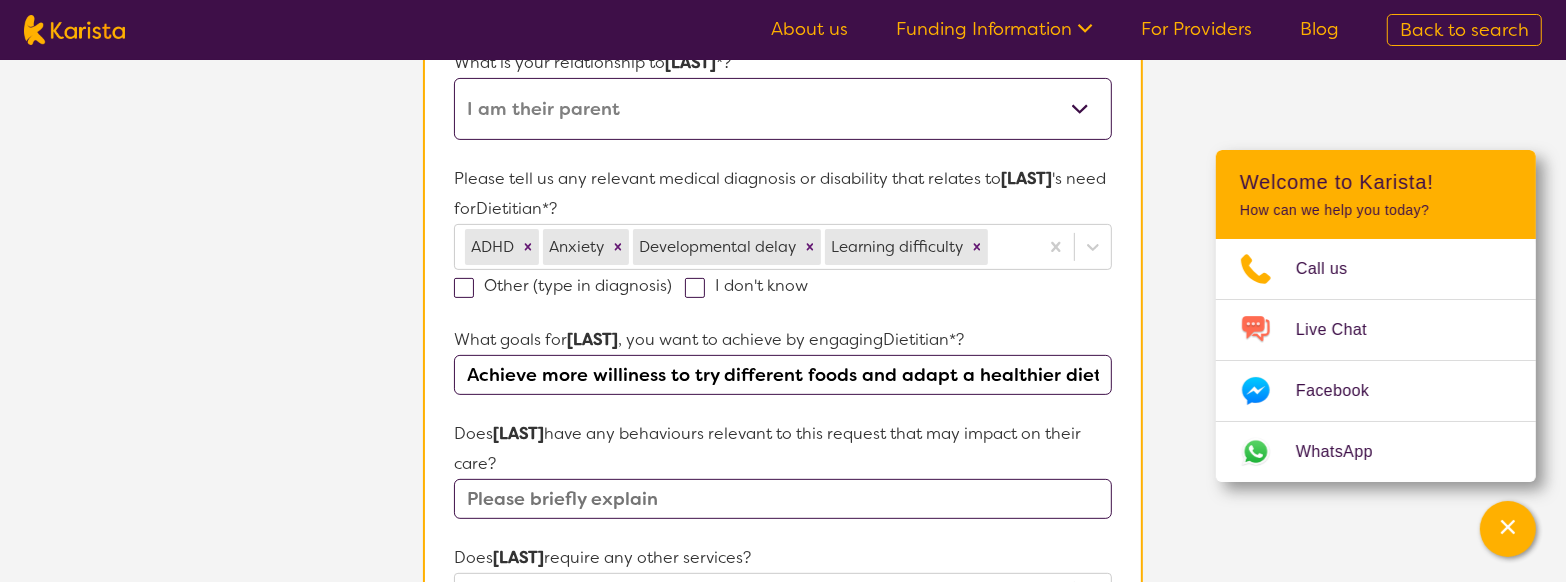 click on "Achieve more williness to try different foods and adapt a healthier diet" at bounding box center [783, 375] 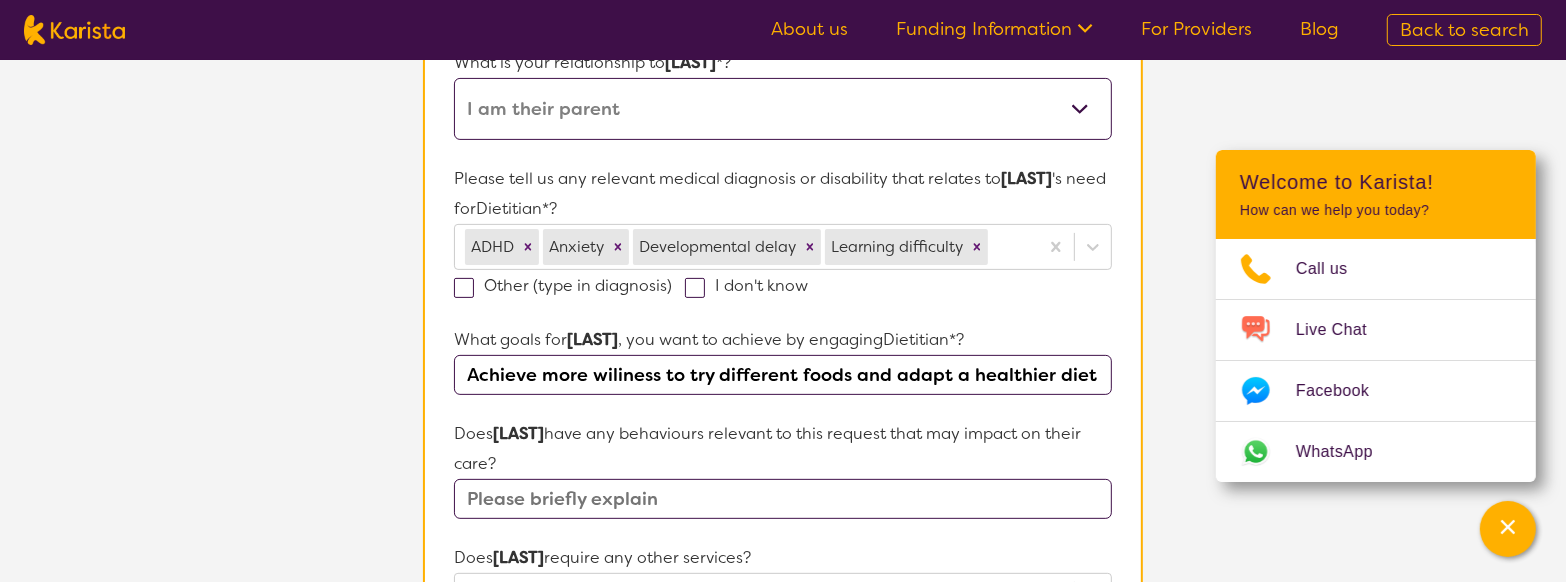 type on "Achieve more wiliness to try different foods and adapt a healthier diet" 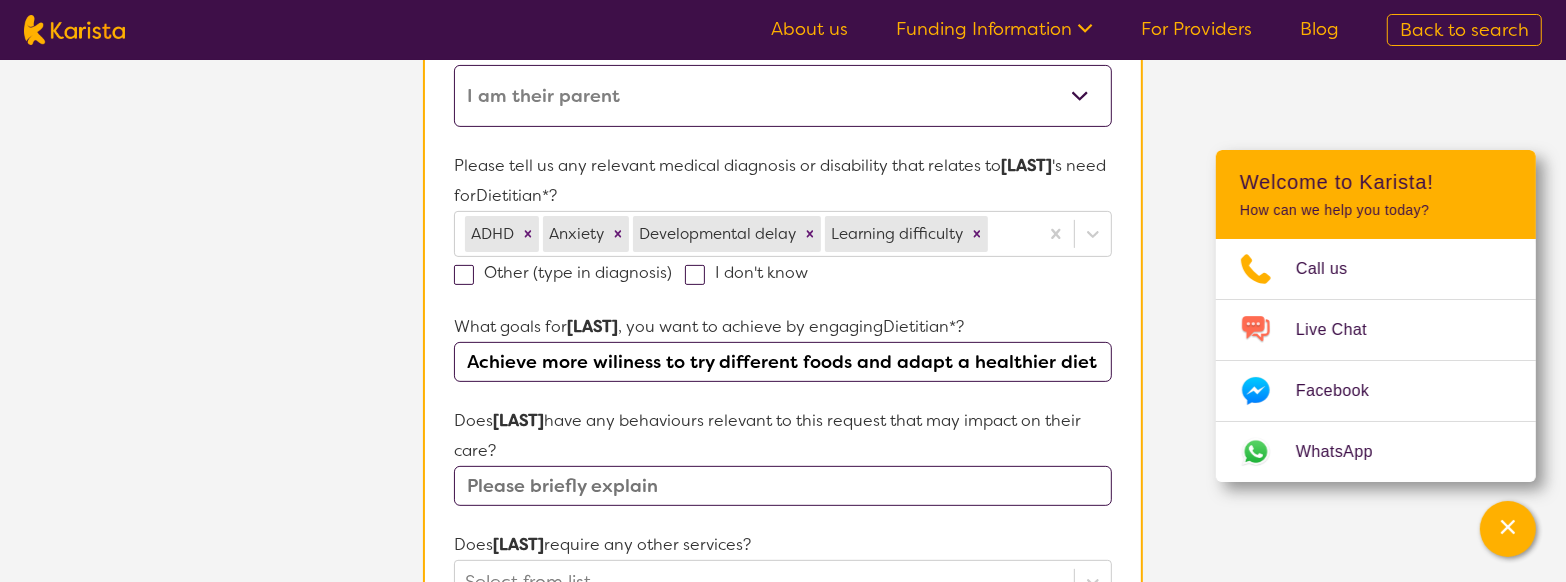 scroll, scrollTop: 590, scrollLeft: 0, axis: vertical 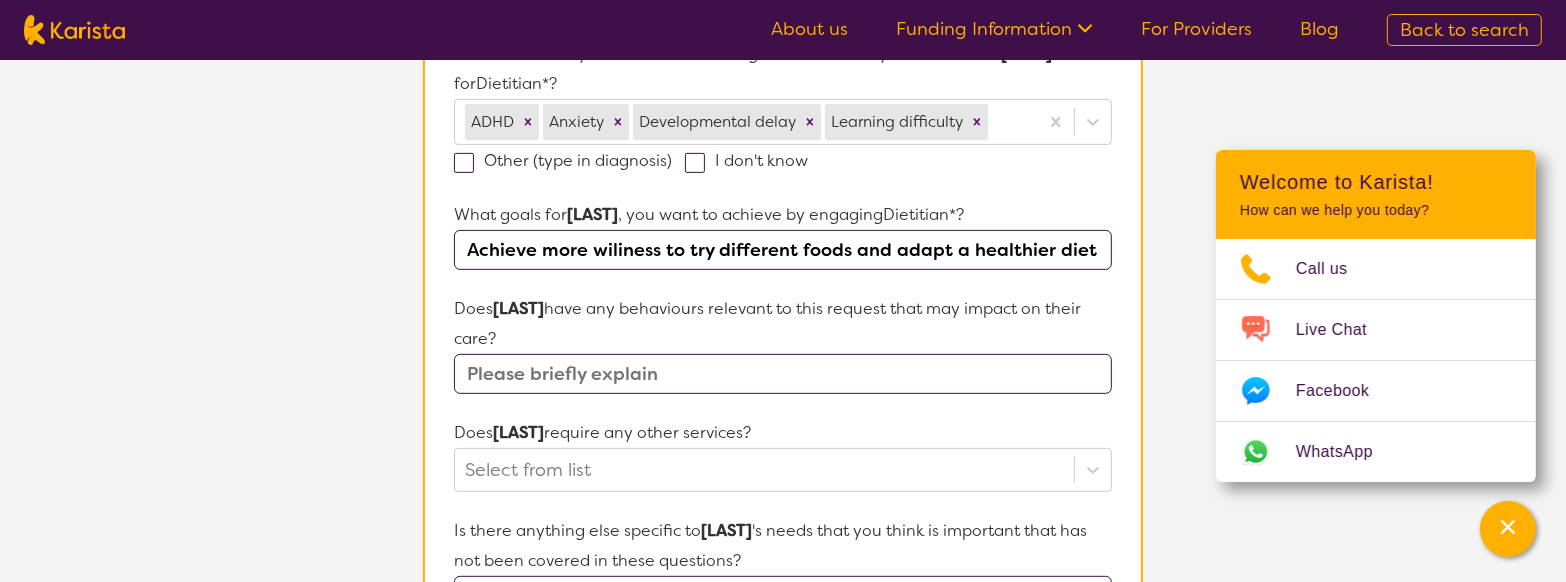 click at bounding box center [783, 374] 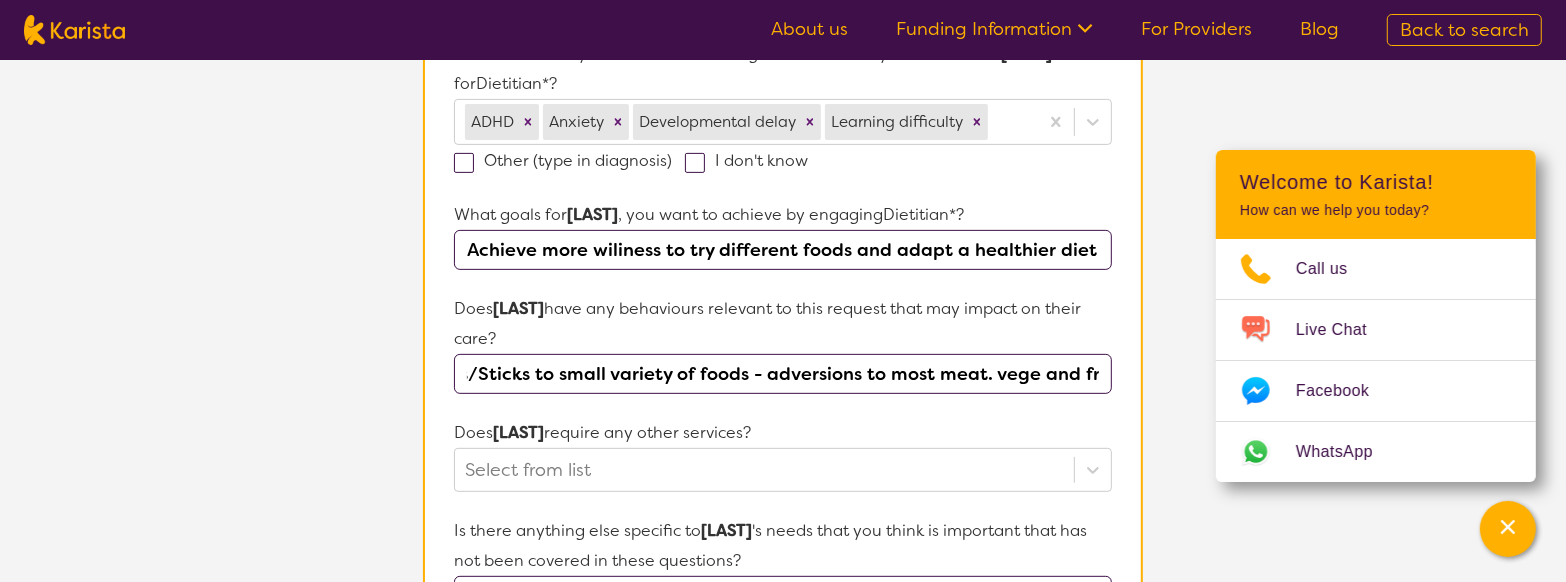 scroll, scrollTop: 0, scrollLeft: 237, axis: horizontal 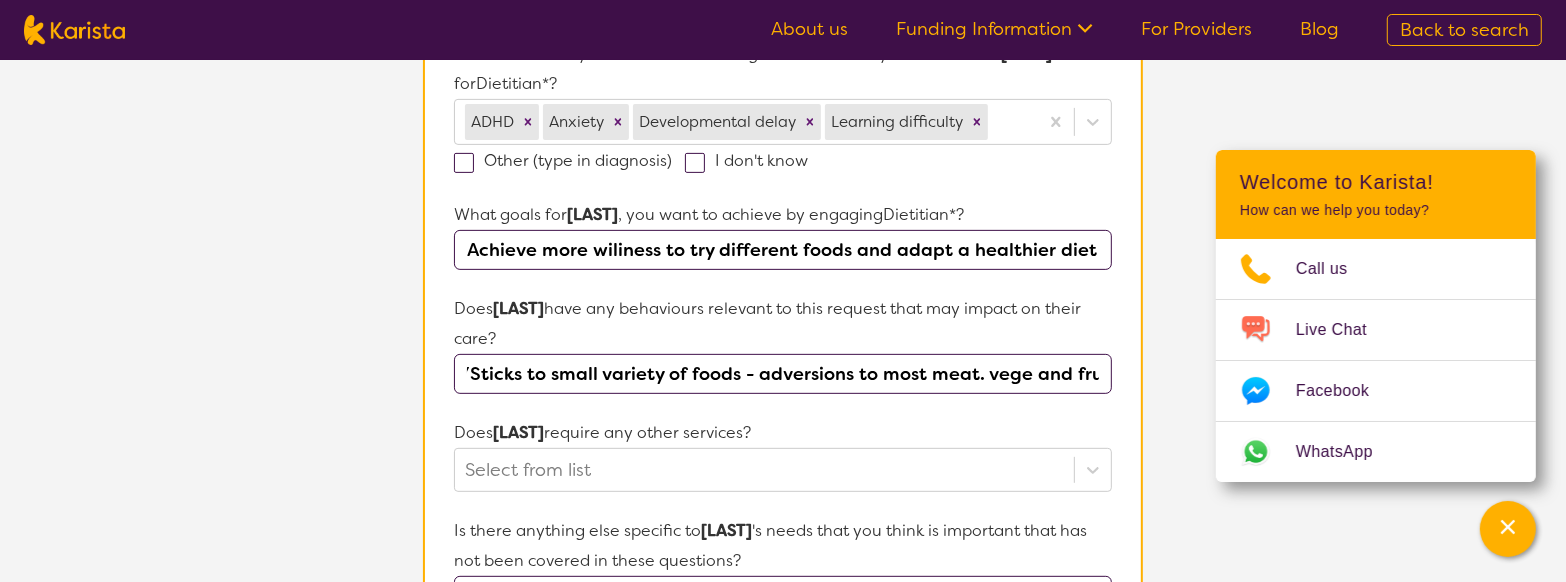 click on "Yes, will not try new foods/Sticks to small variety of foods - adversions to most meat. vege and fruit" at bounding box center [783, 374] 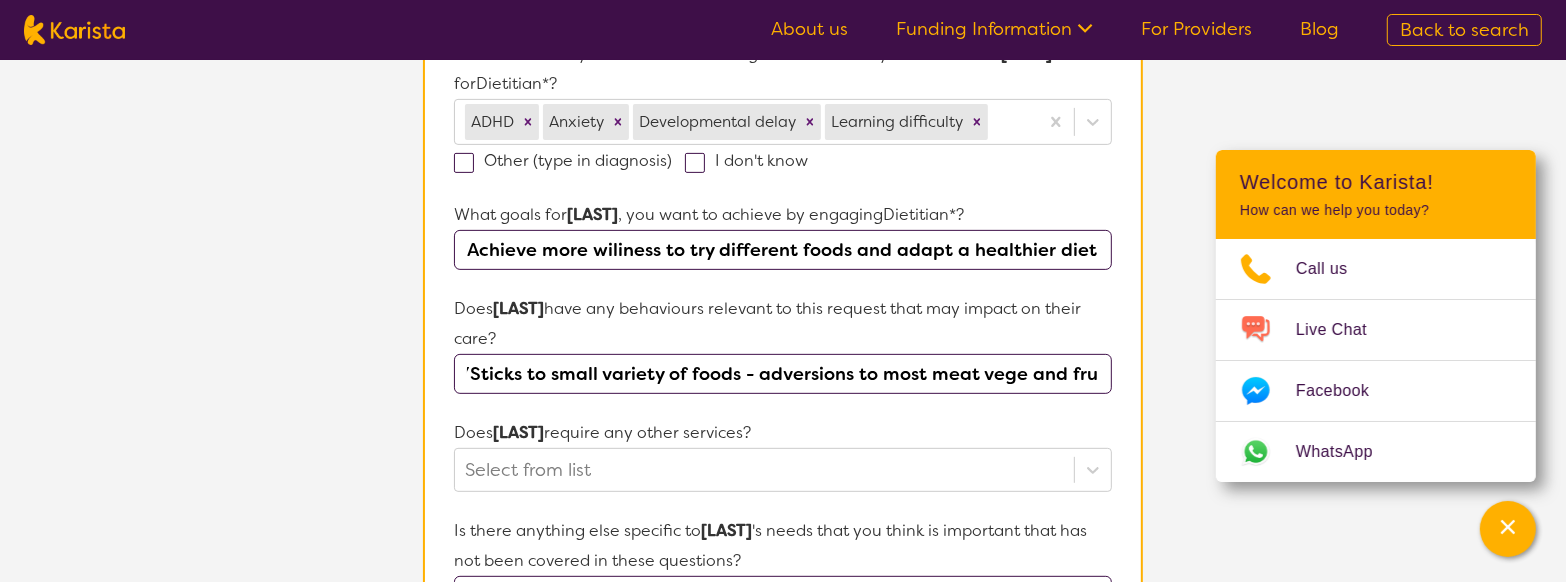 scroll, scrollTop: 0, scrollLeft: 233, axis: horizontal 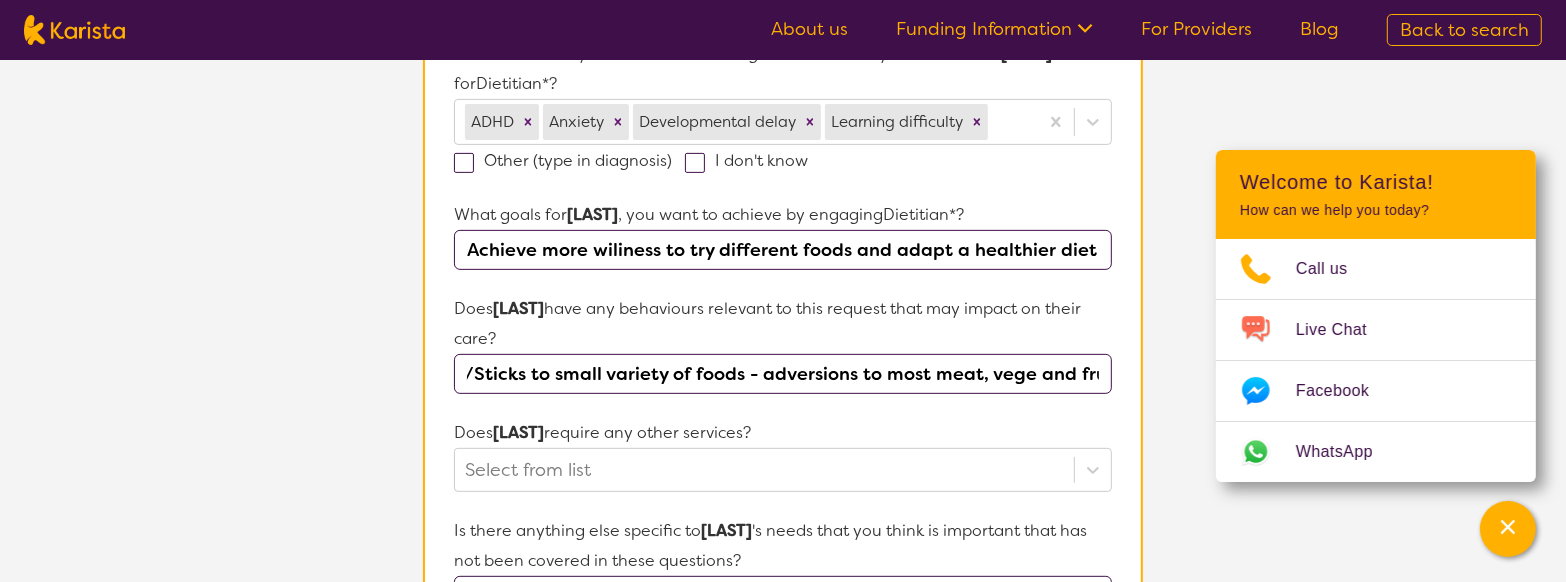 type on "Yes, will not try new foods/Sticks to small variety of foods - adversions to most meat, vege and fruit" 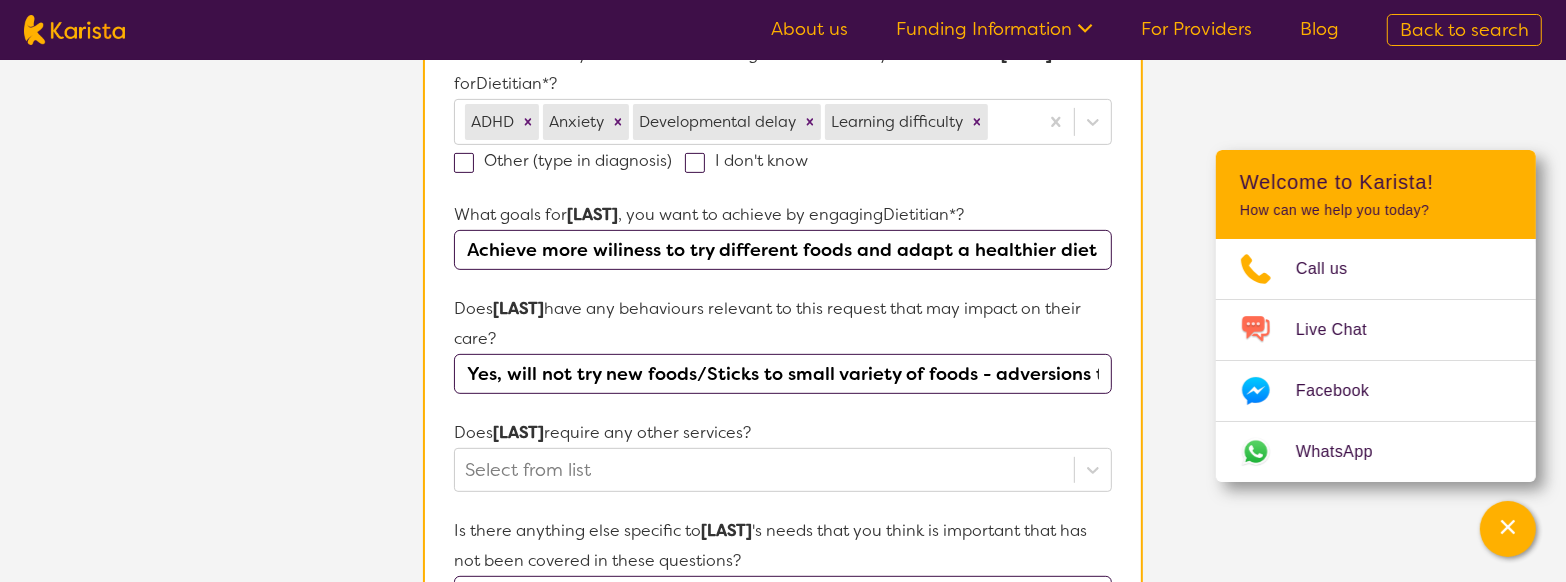 click on "Name of participant First Name* [FIRST] Last Name [LAST] What age is [FIRST] * ? 6 What is your relationship to [FIRST] *? This request is for myself I am their parent I am their child I am their spouse/partner I am their carer I am their Support Coordinator I am their Local Area Coordinator I am their Child Safety Officer I am their Aged Care Case Worker Other Please tell us any relevant medical diagnosis or disability that relates to [FIRST]'s need for Dietitian *? ADHD Anxiety Developmental delay Learning difficulty Other (type in diagnosis) I don't know What goals for [FIRST], you want to achieve by engaging Dietitian *? Achieve more wiliness to try different foods and adapt a healthier diet Does [FIRST] have any behaviours relevant to this request that may impact on their care? Yes, will not try new foods/Sticks to small variety of foods - adversions to most meat, vege and fruit Does [FIRST] require any other services? Select from list Is there anything else specific to [FIRST] How is [FIRST] [FIRST]" at bounding box center [783, 395] 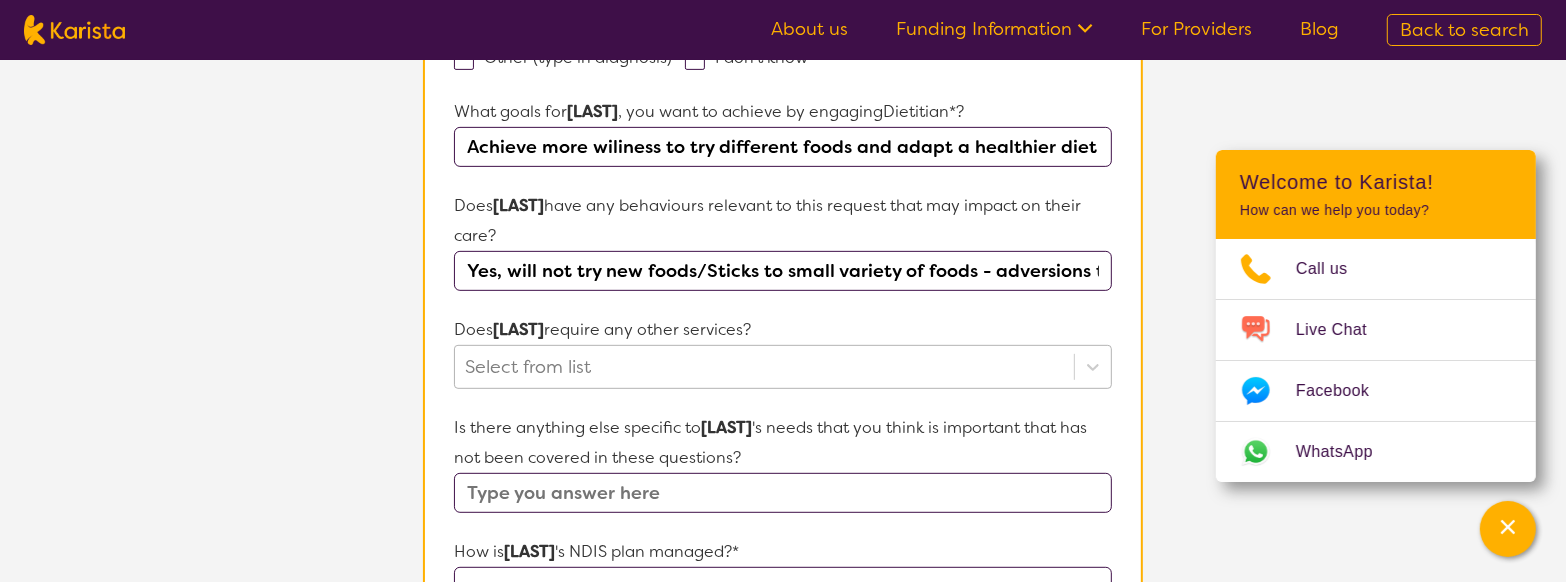 click on "Select from list" at bounding box center (783, 367) 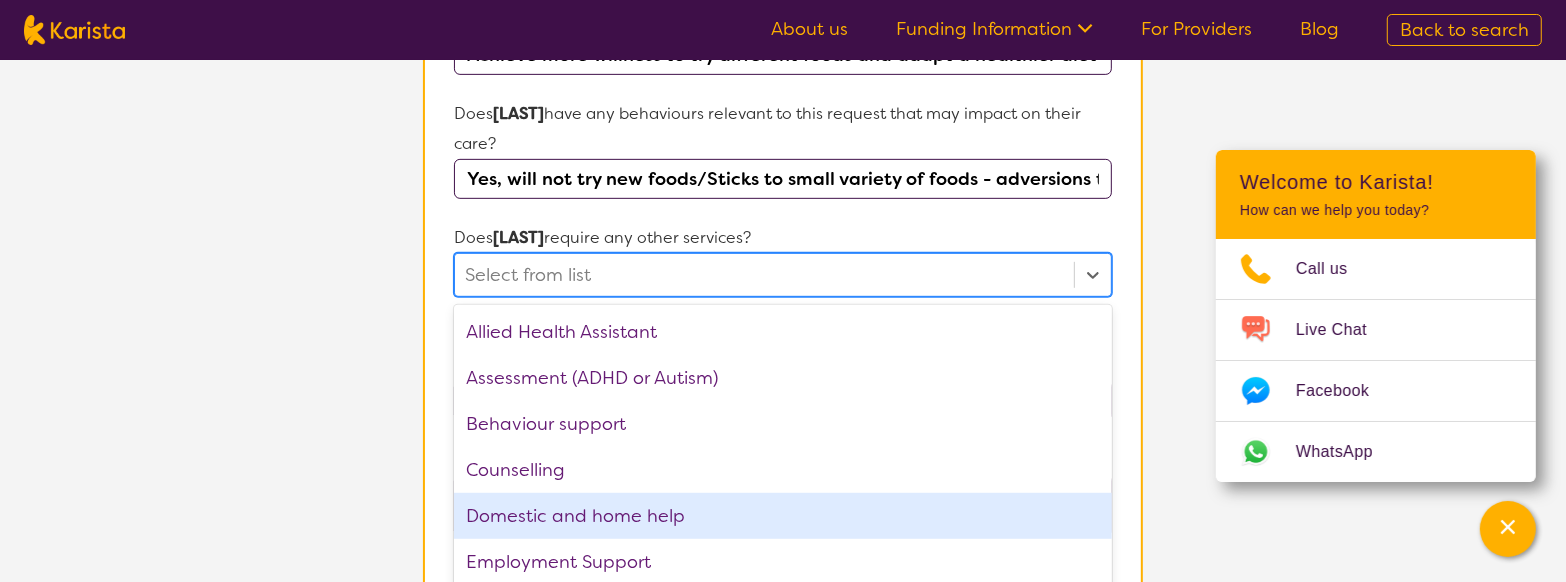 scroll, scrollTop: 813, scrollLeft: 0, axis: vertical 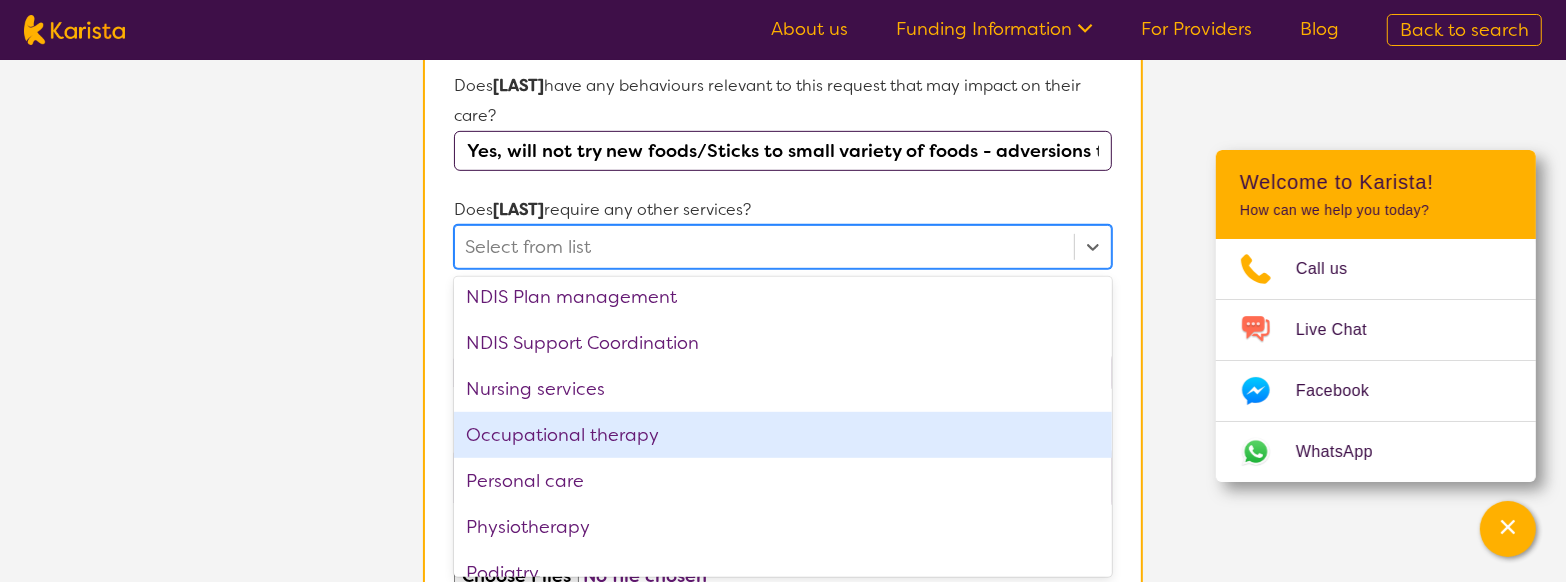 click on "Occupational therapy" at bounding box center [783, 435] 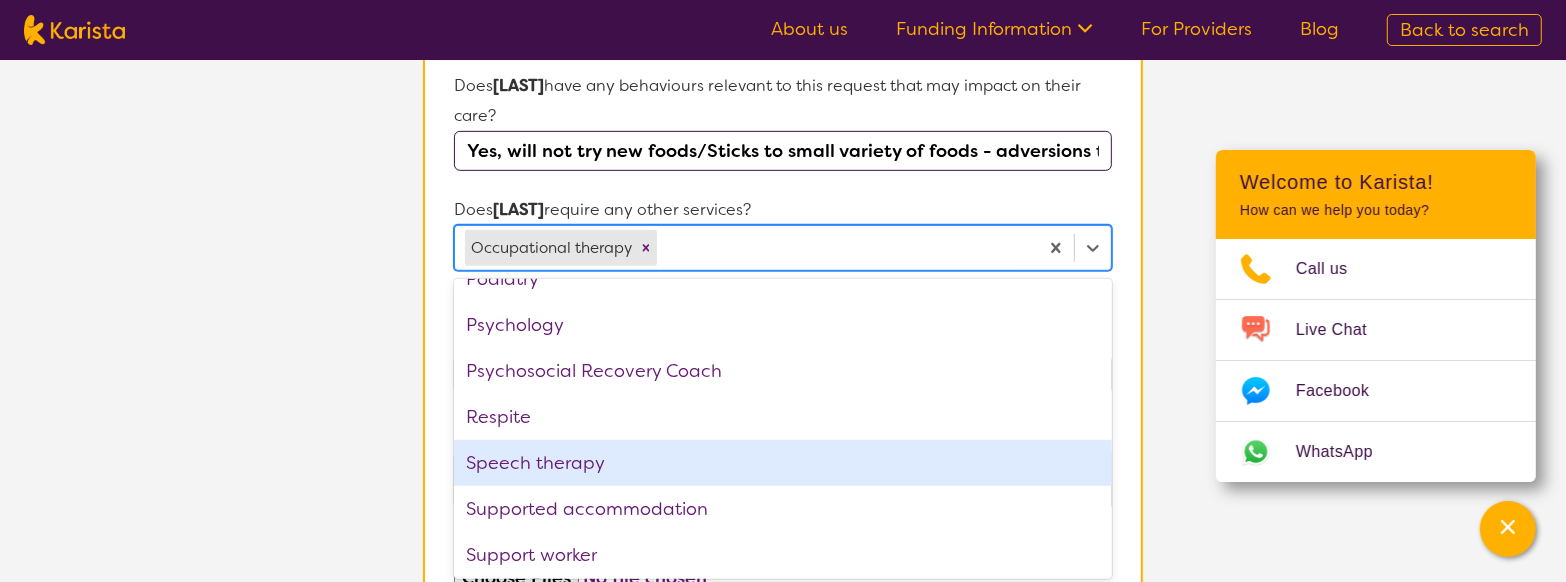click on "Speech therapy" at bounding box center [783, 463] 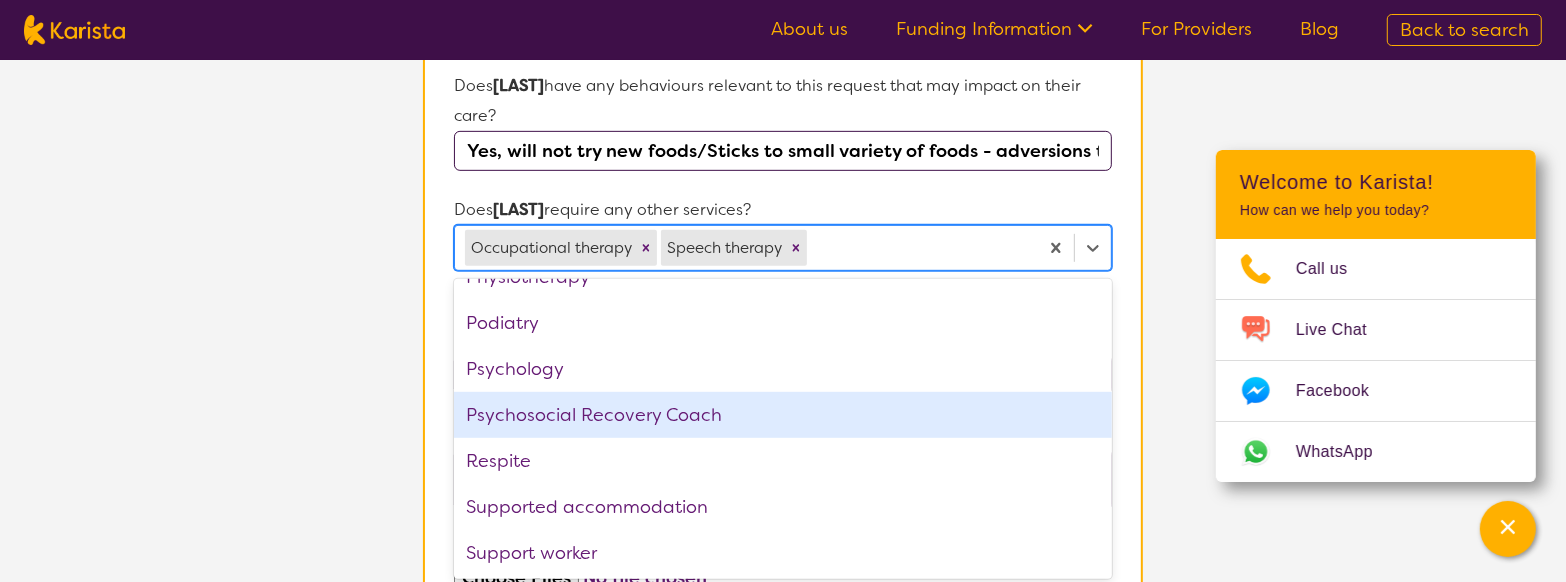 click on "L About You 2 Participant Details 3 Confirmation Participant Details & Service Preferences Name of participant First Name* [FIRST] Last Name [LAST] What age is [FIRST] *? 6 What is your relationship to [FIRST] *? This request is for myself I am their parent I am their child I am their spouse/partner I am their carer I am their Support Coordinator I am their Local Area Coordinator I am their Child Safety Officer I am their Aged Care Case Worker Other Please tell us any relevant medical diagnosis or disability that relates to [FIRST]'s need for Dietitian *? ADHD Anxiety Developmental delay Learning difficulty Other (type in diagnosis) I don't know What goals for [FIRST], you want to achieve by engaging Dietitian *? Achieve more williness to try different foods and adapt a healthier diet Does [FIRST] have any behaviours relevant to this request that may impact on their care? Yes, will not try new foods/Sticks to small variety of foods - adversions to most meat, vege and fruit Does [FIRST] Occupational therapy" at bounding box center (783, 115) 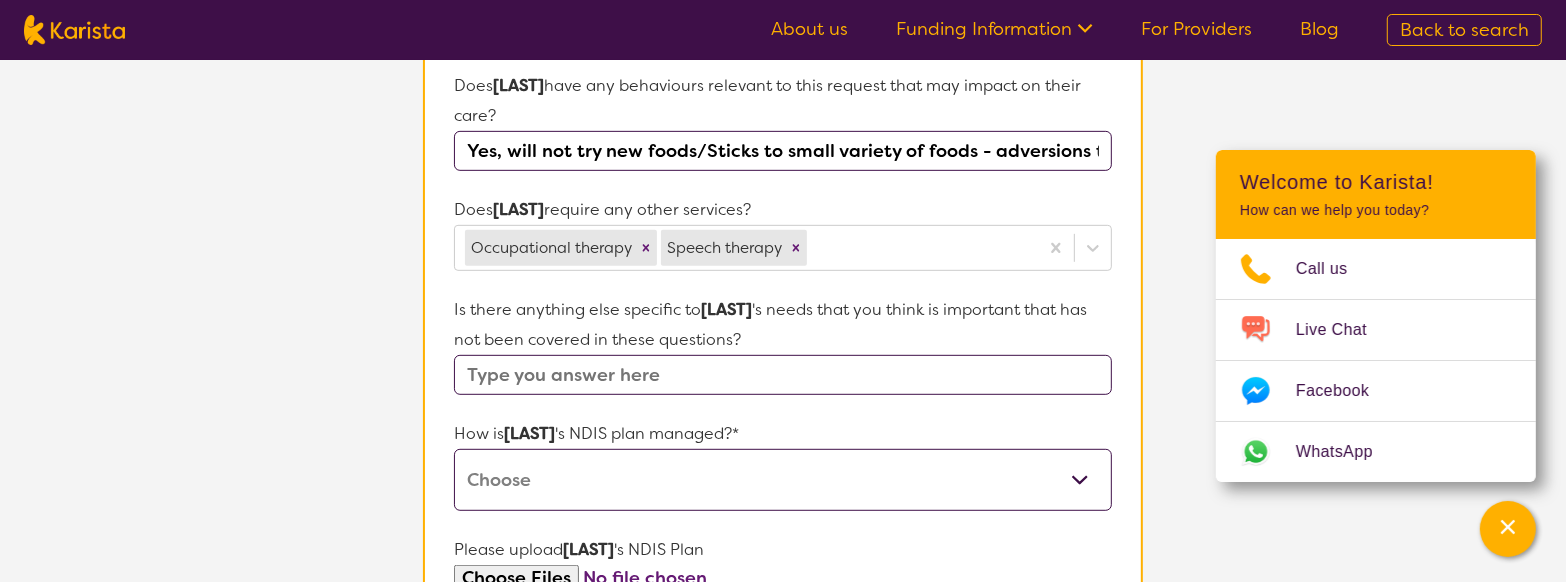 click at bounding box center [783, 375] 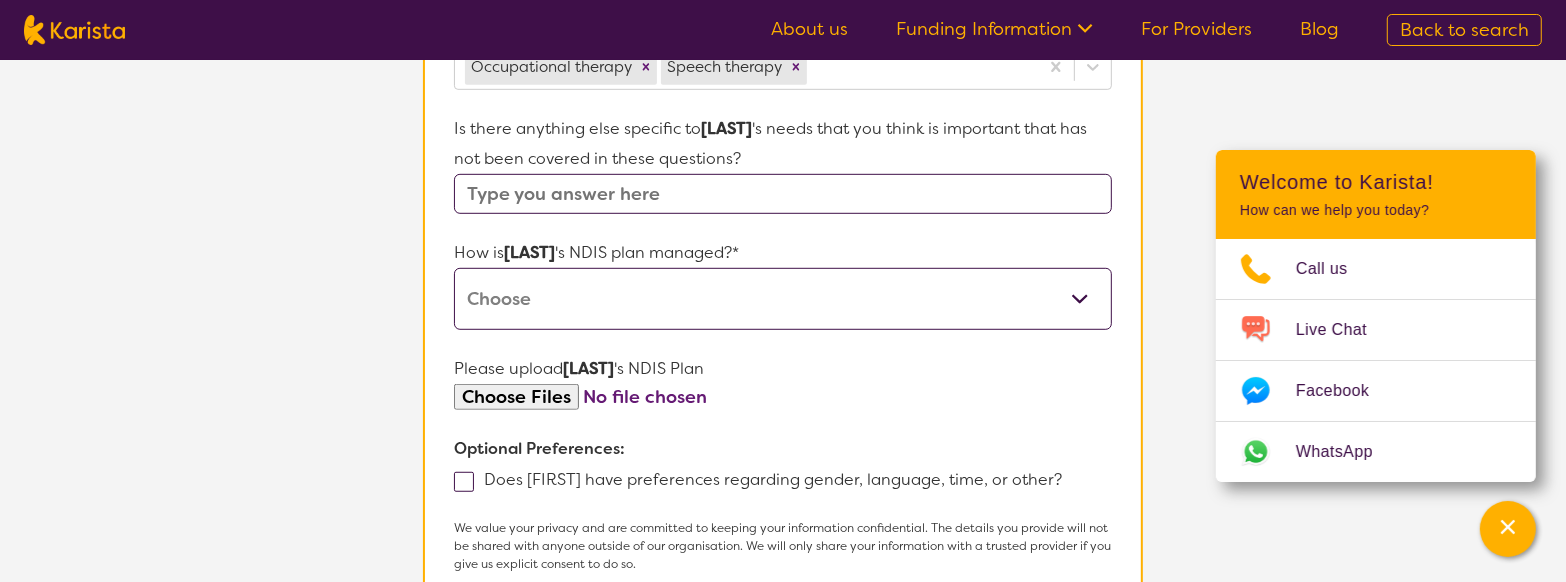 scroll, scrollTop: 1063, scrollLeft: 0, axis: vertical 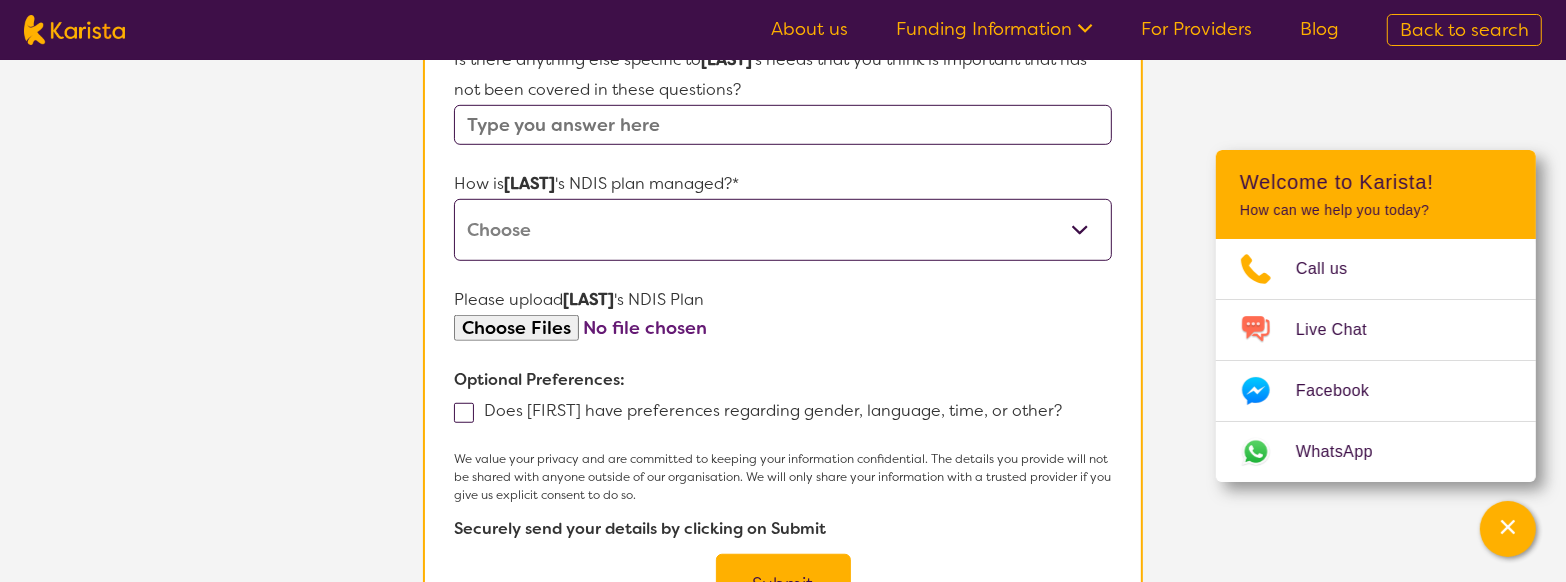 click on "Self-managed NDIS plan Managed by a registered plan management provider (not the NDIA) Agency-managed (by the NDIA) I'm not sure" at bounding box center [783, 230] 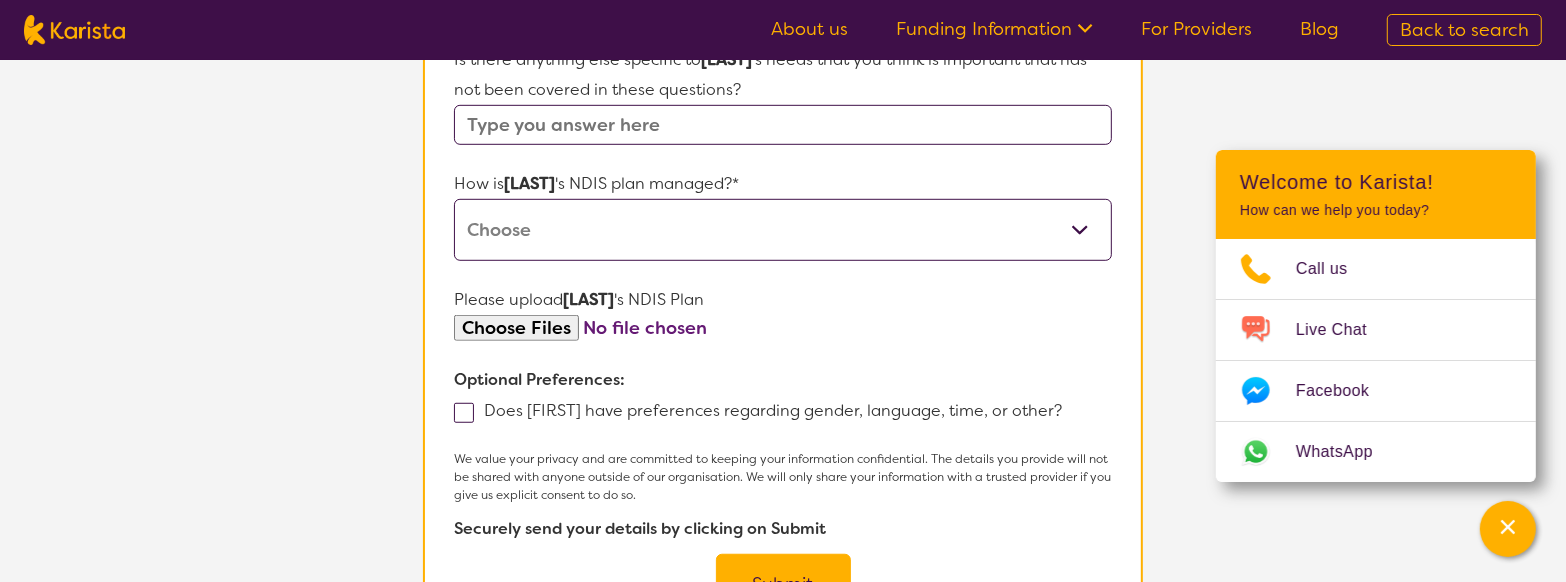 select on "Plan Managed" 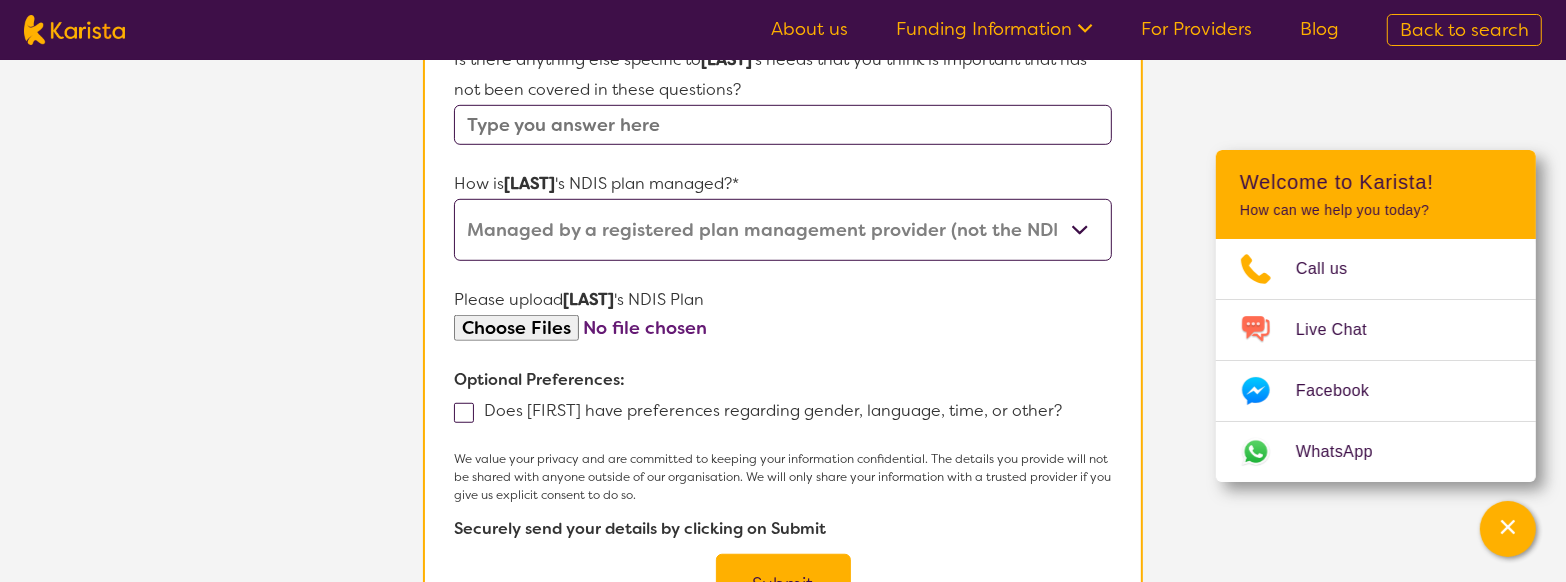 click on "Self-managed NDIS plan Managed by a registered plan management provider (not the NDIA) Agency-managed (by the NDIA) I'm not sure" at bounding box center [783, 230] 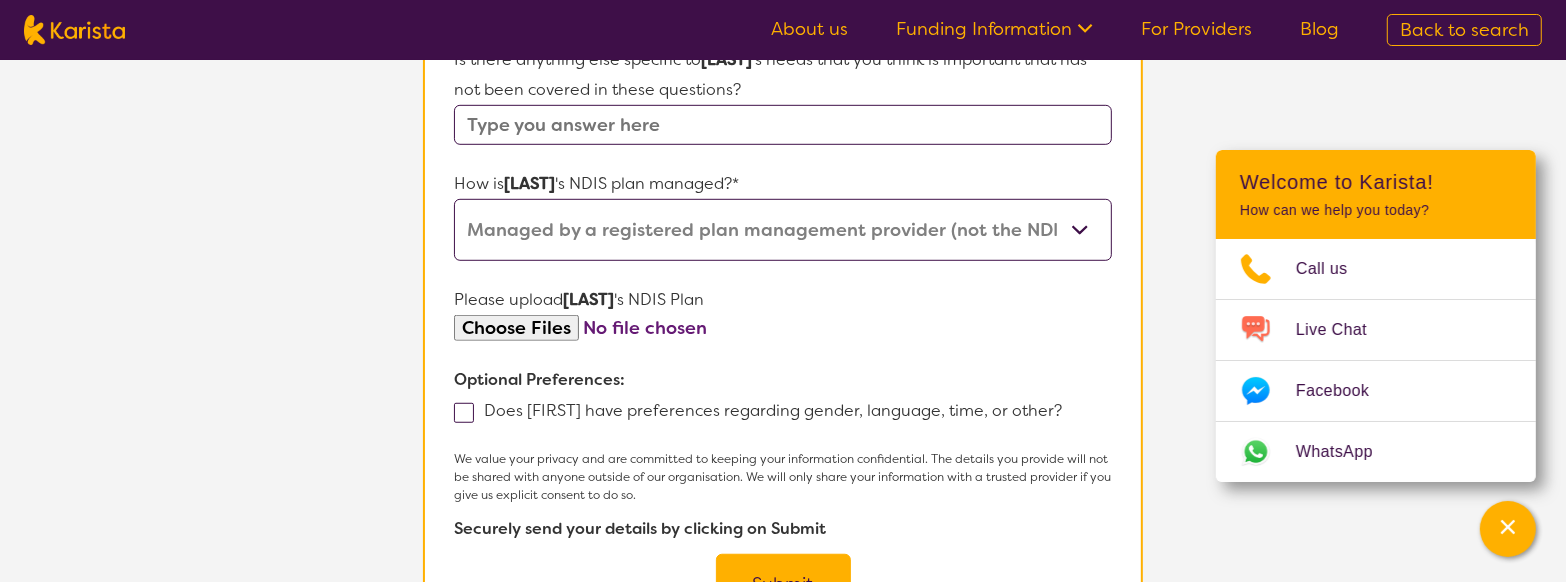 click at bounding box center [464, 413] 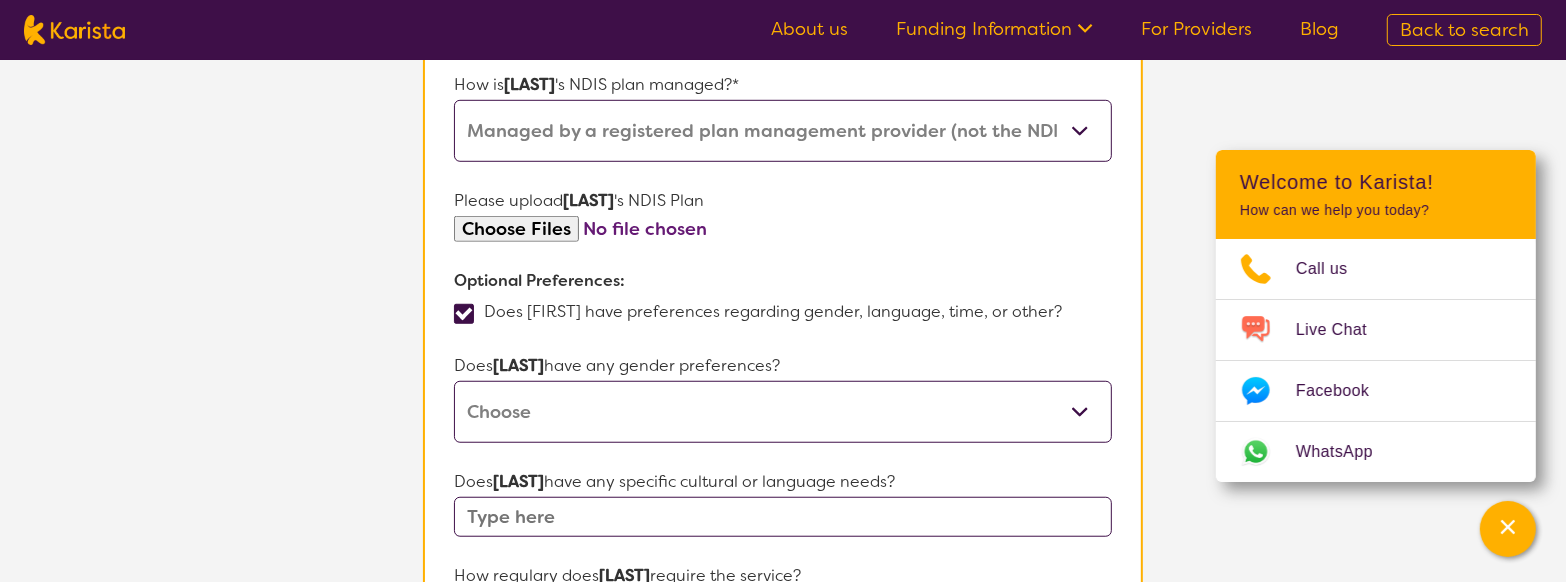 scroll, scrollTop: 1188, scrollLeft: 0, axis: vertical 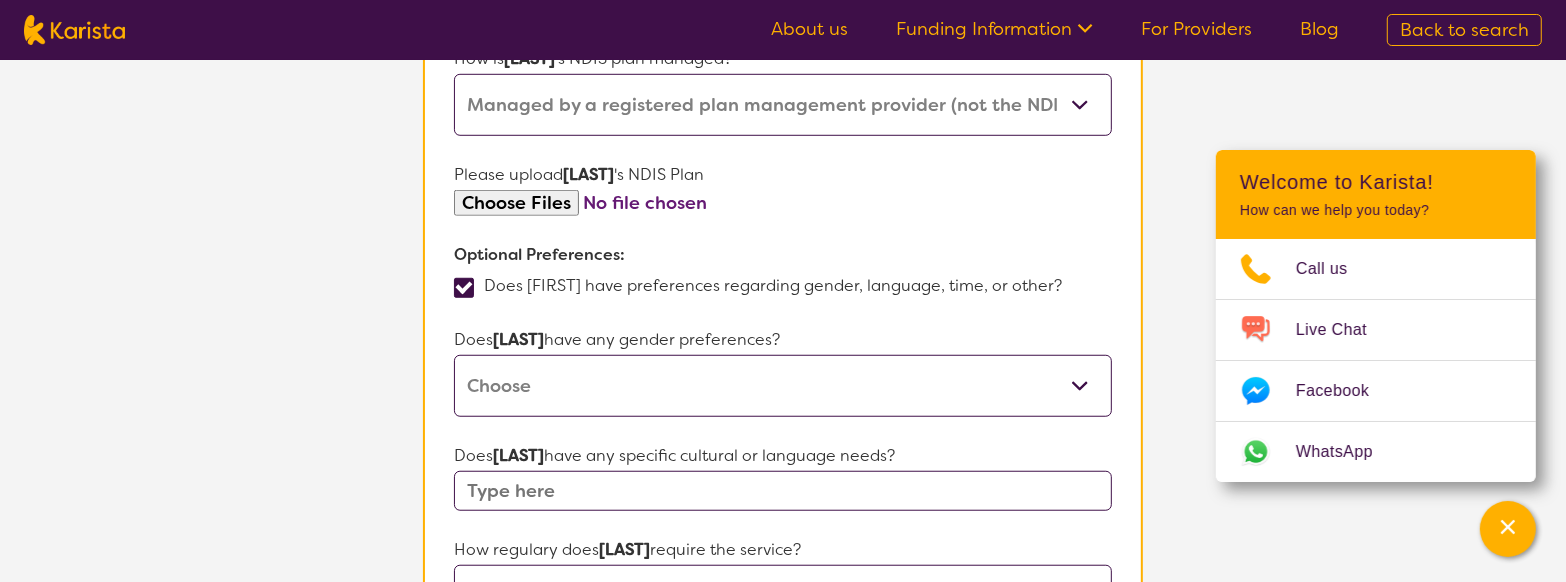 click on "Male Female Other No Preference" at bounding box center [783, 386] 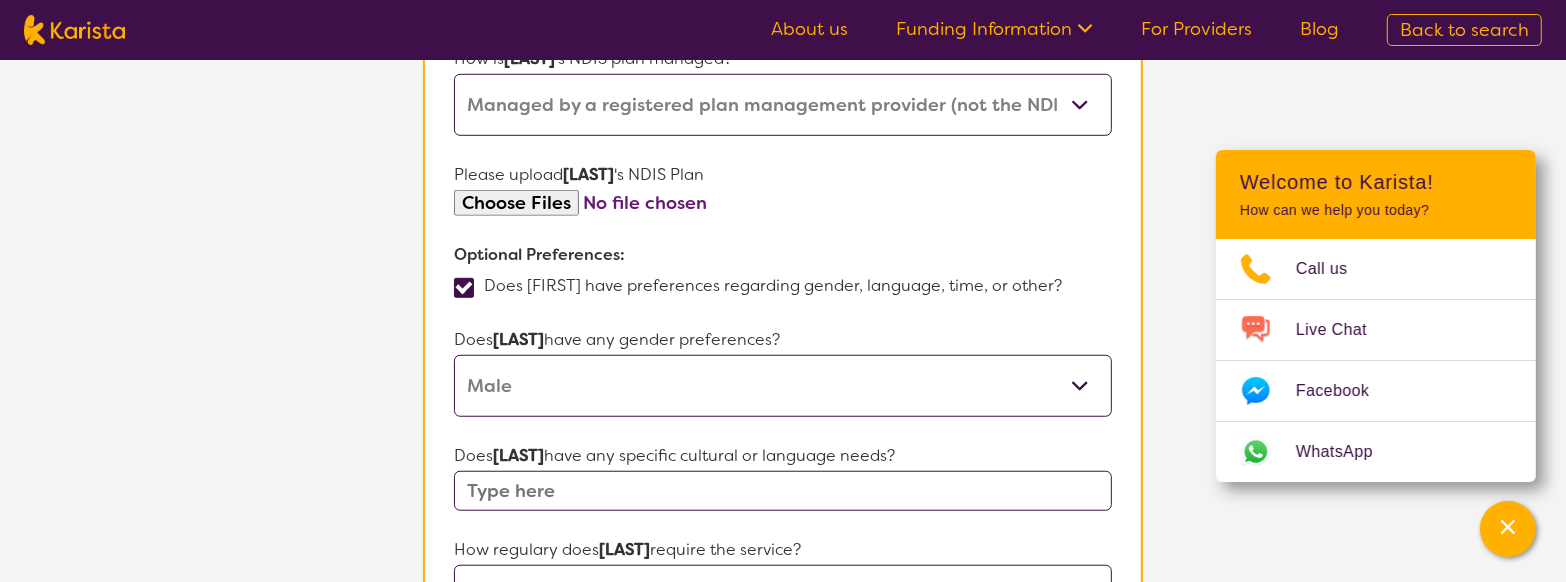 click on "Male Female Other No Preference" at bounding box center [783, 386] 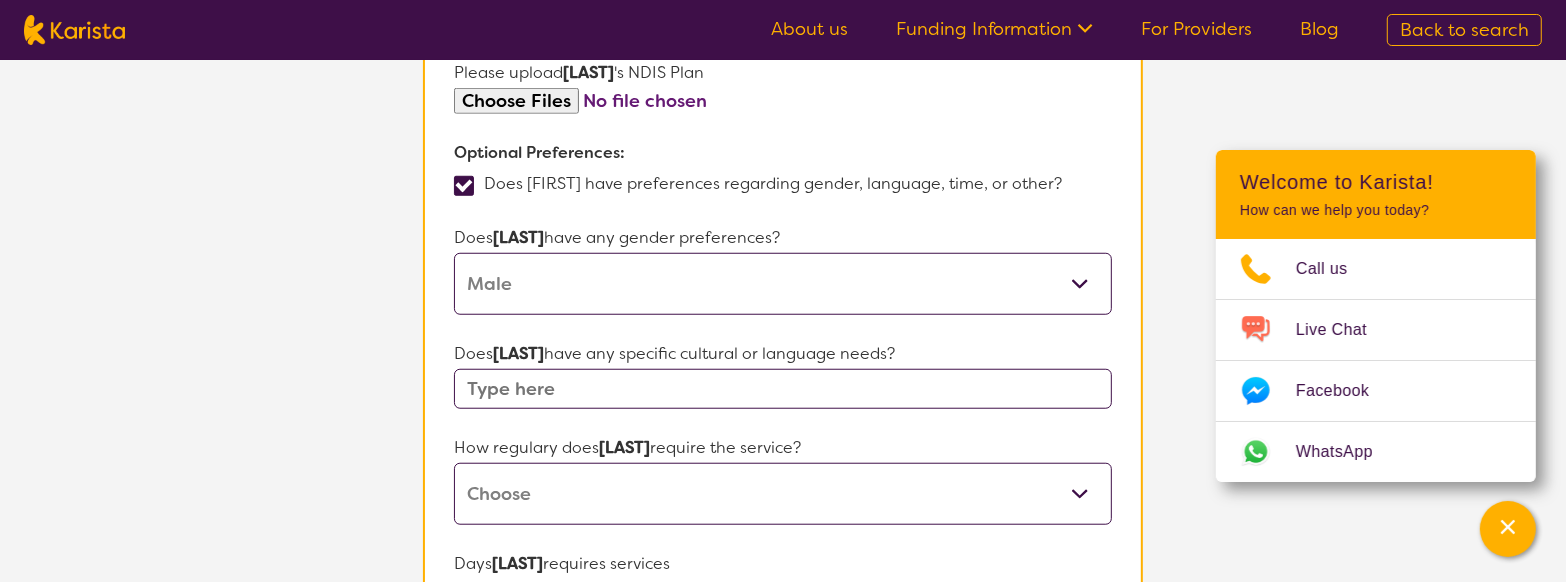 scroll, scrollTop: 1313, scrollLeft: 0, axis: vertical 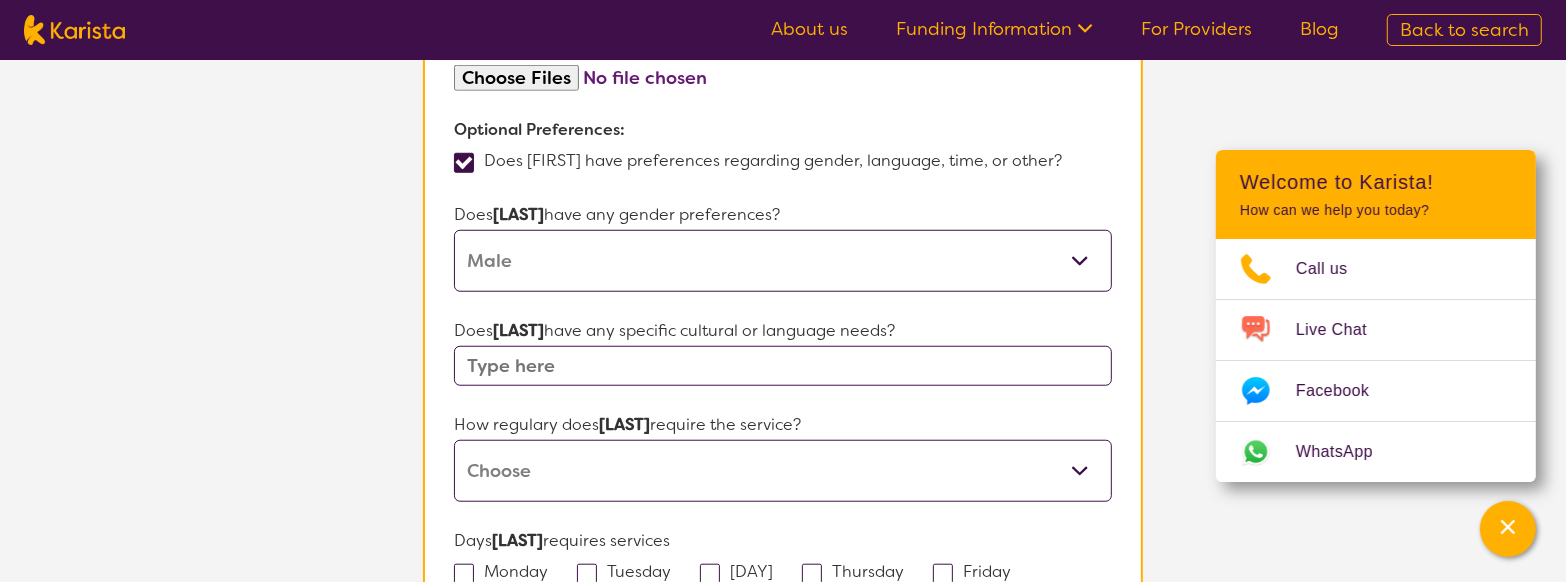 click on "Daily Twice a week Weekly Every fortnight Monthly Other" at bounding box center (783, 471) 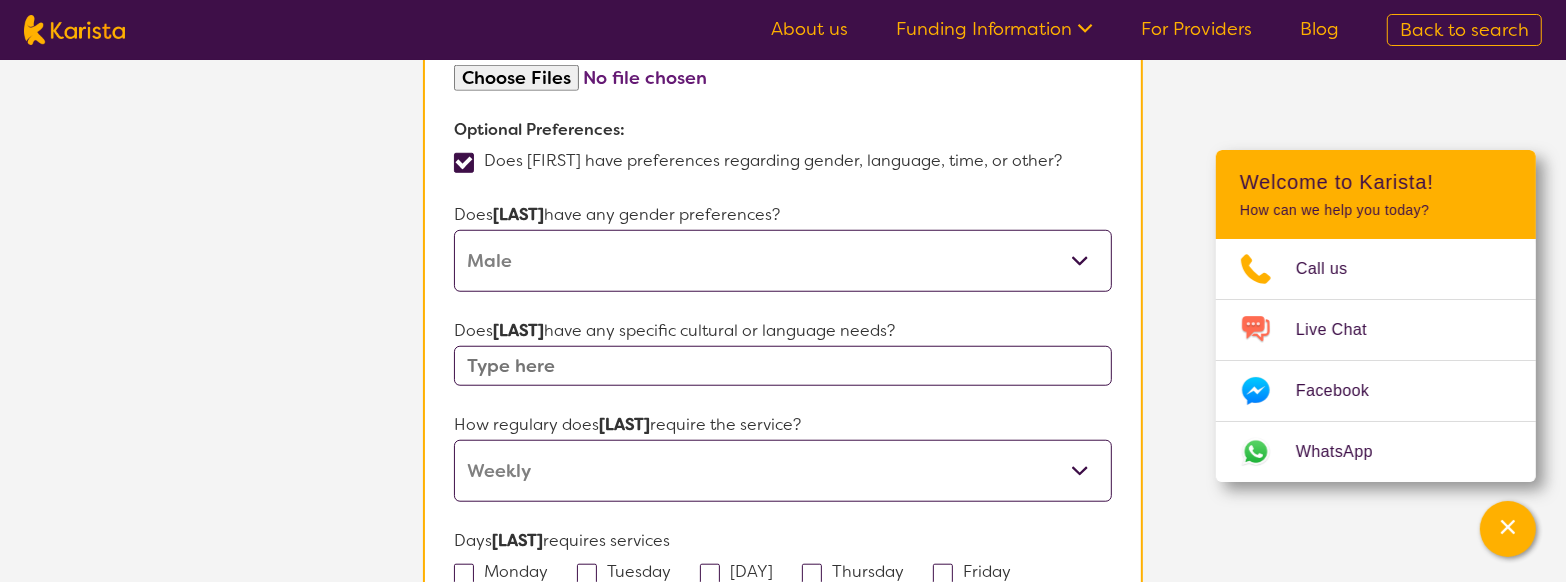 click on "Daily Twice a week Weekly Every fortnight Monthly Other" at bounding box center (783, 471) 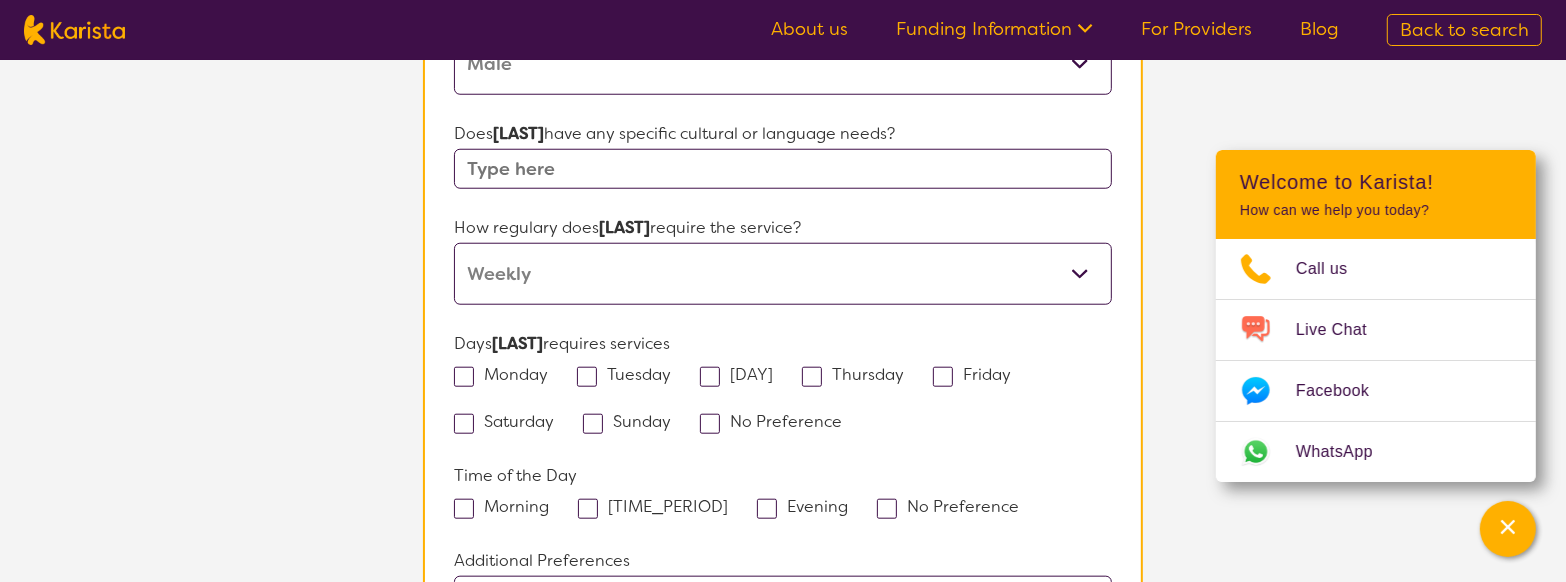 scroll, scrollTop: 1563, scrollLeft: 0, axis: vertical 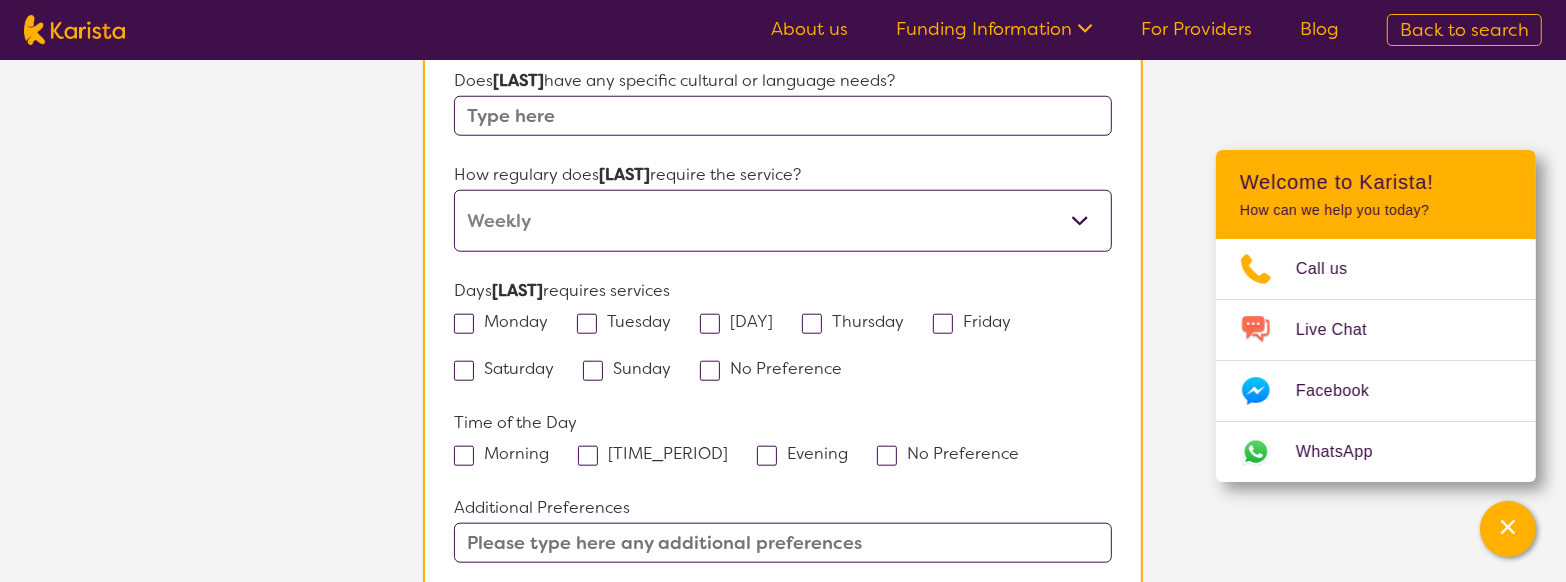 click at bounding box center [710, 371] 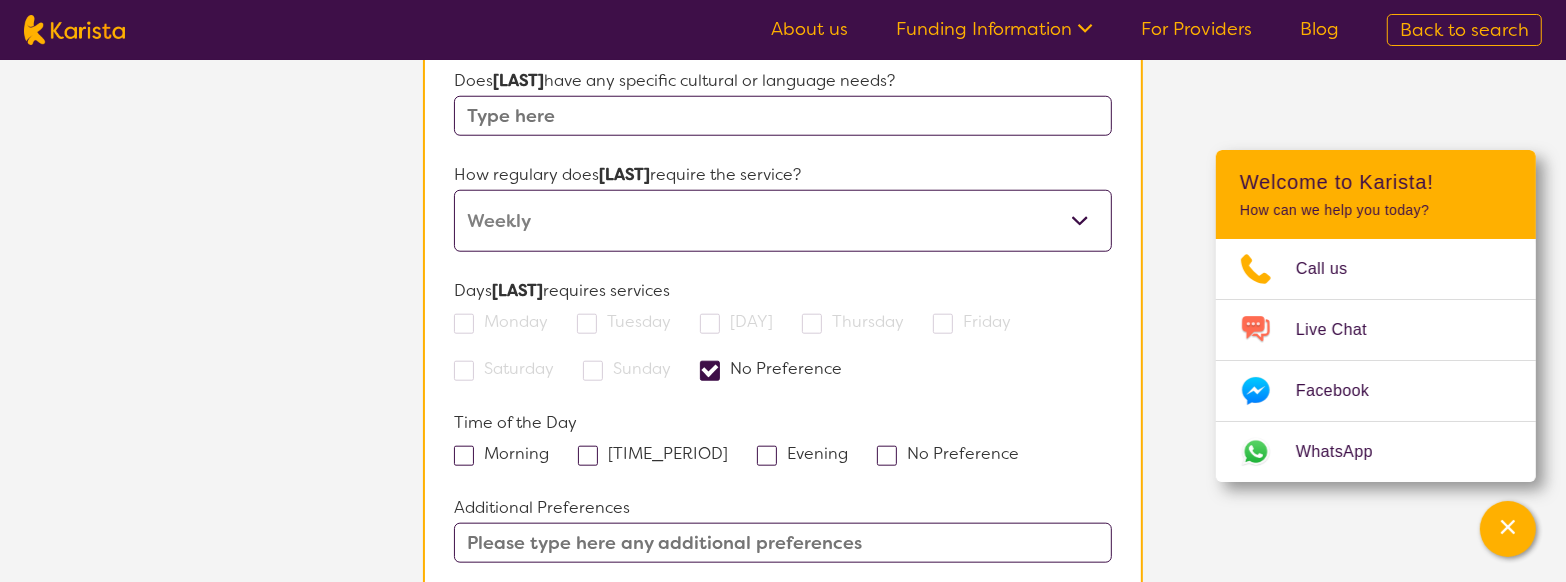 click at bounding box center [588, 456] 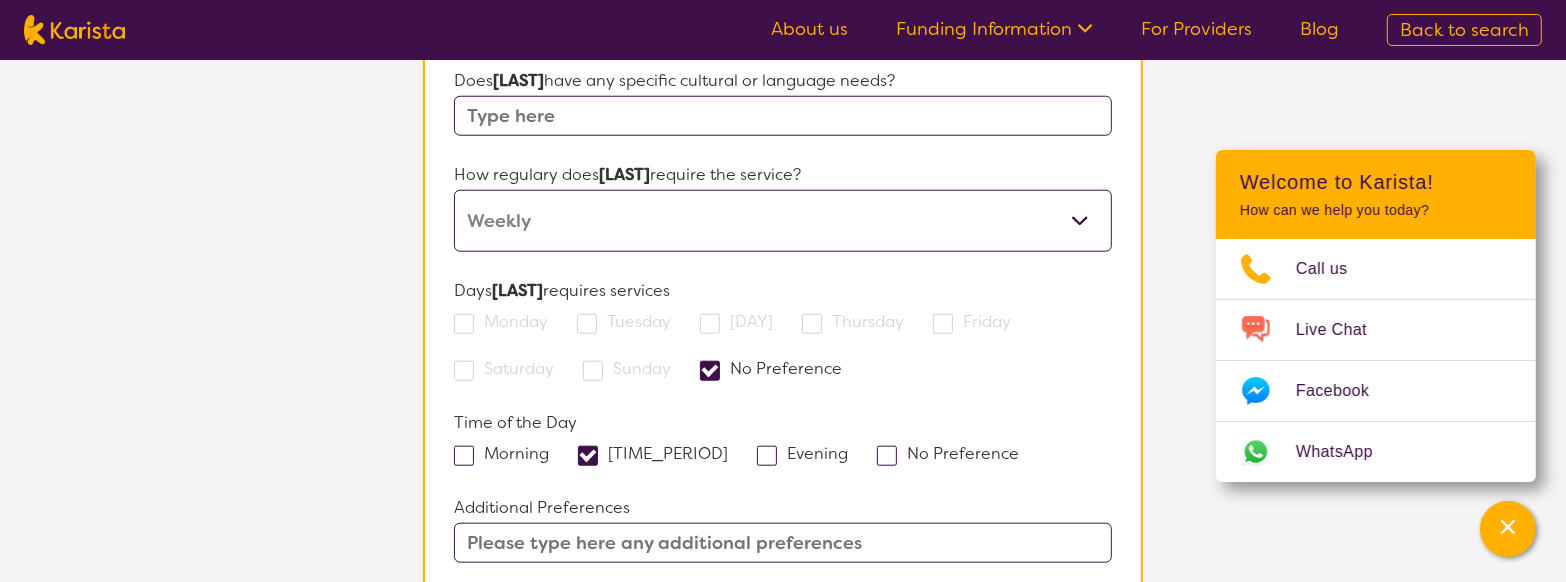 click at bounding box center [767, 456] 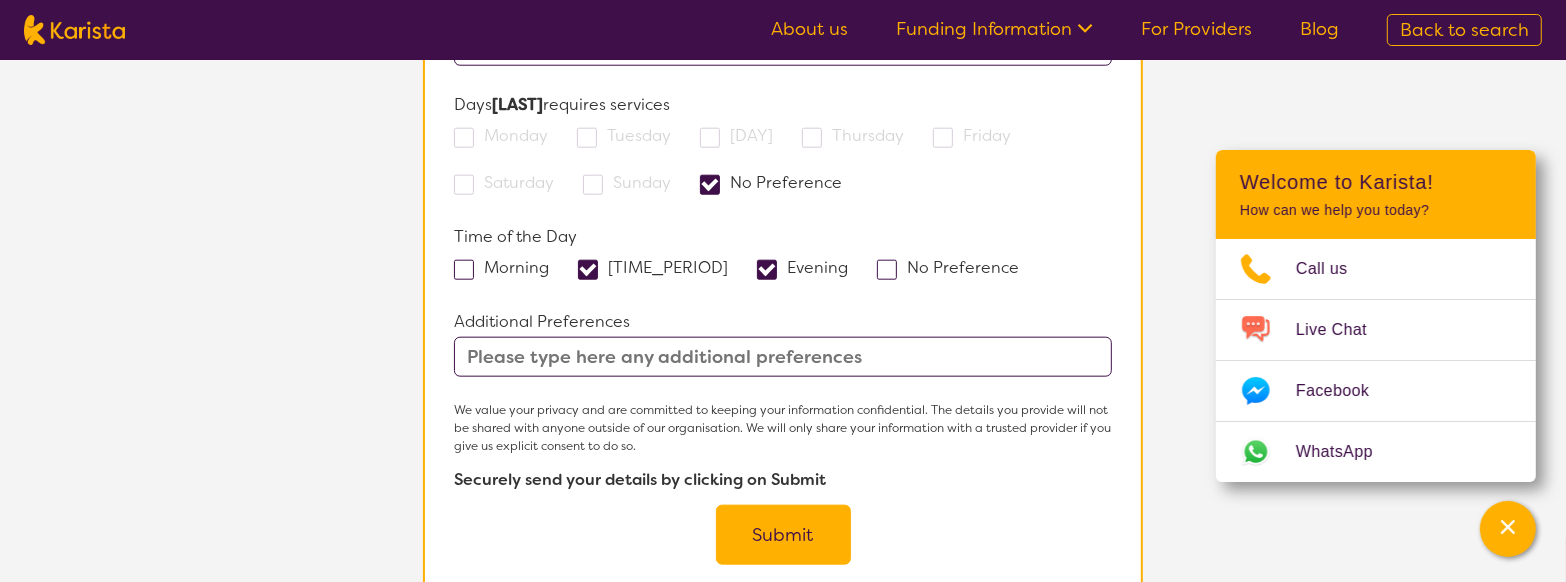 scroll, scrollTop: 1813, scrollLeft: 0, axis: vertical 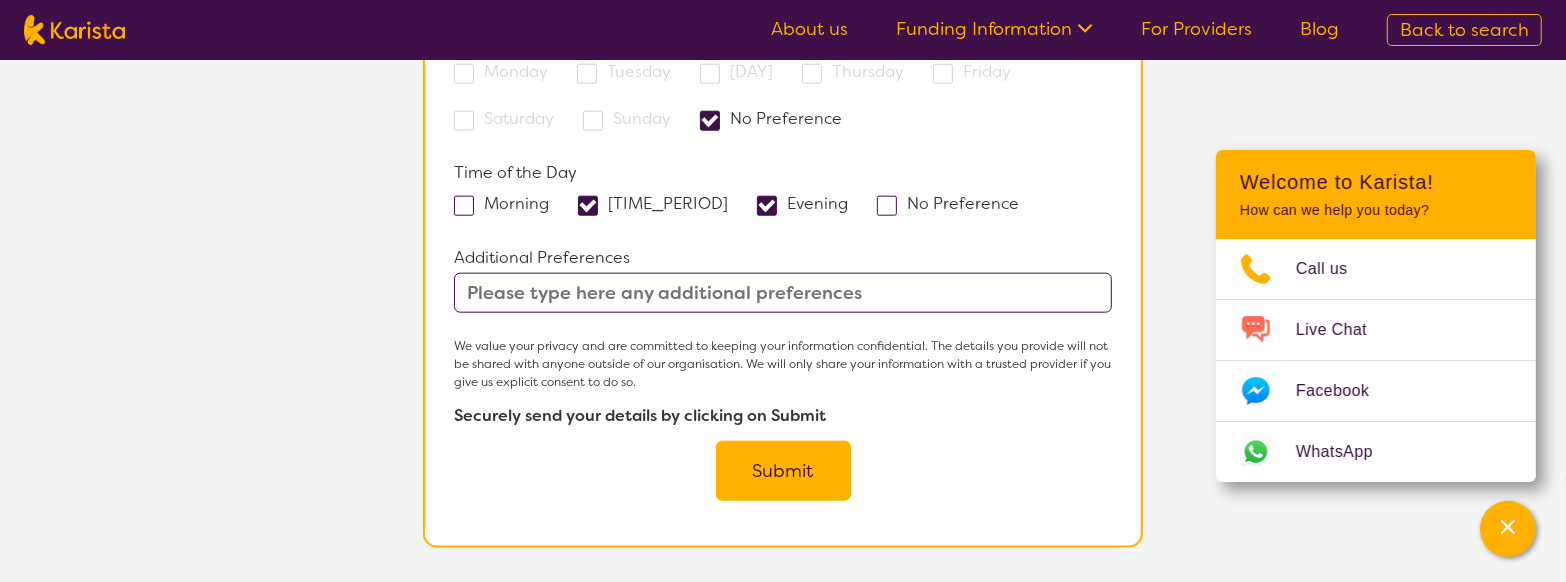 click at bounding box center [783, 293] 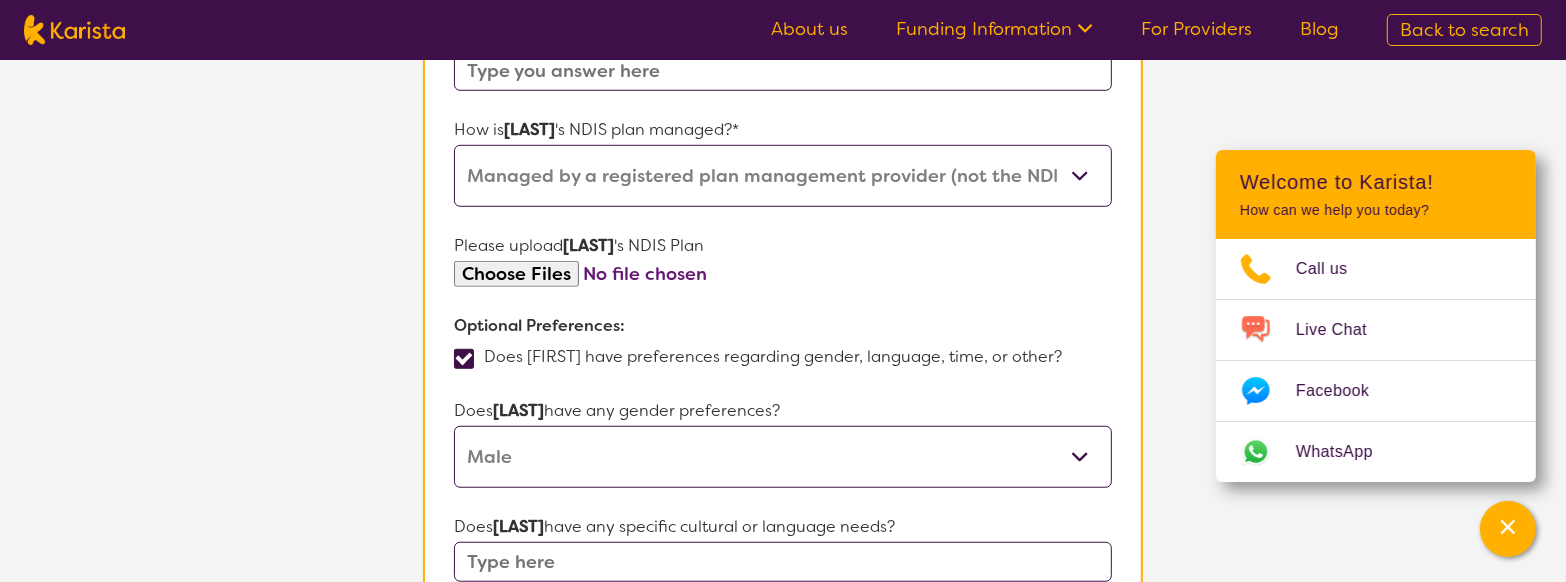 scroll, scrollTop: 1063, scrollLeft: 0, axis: vertical 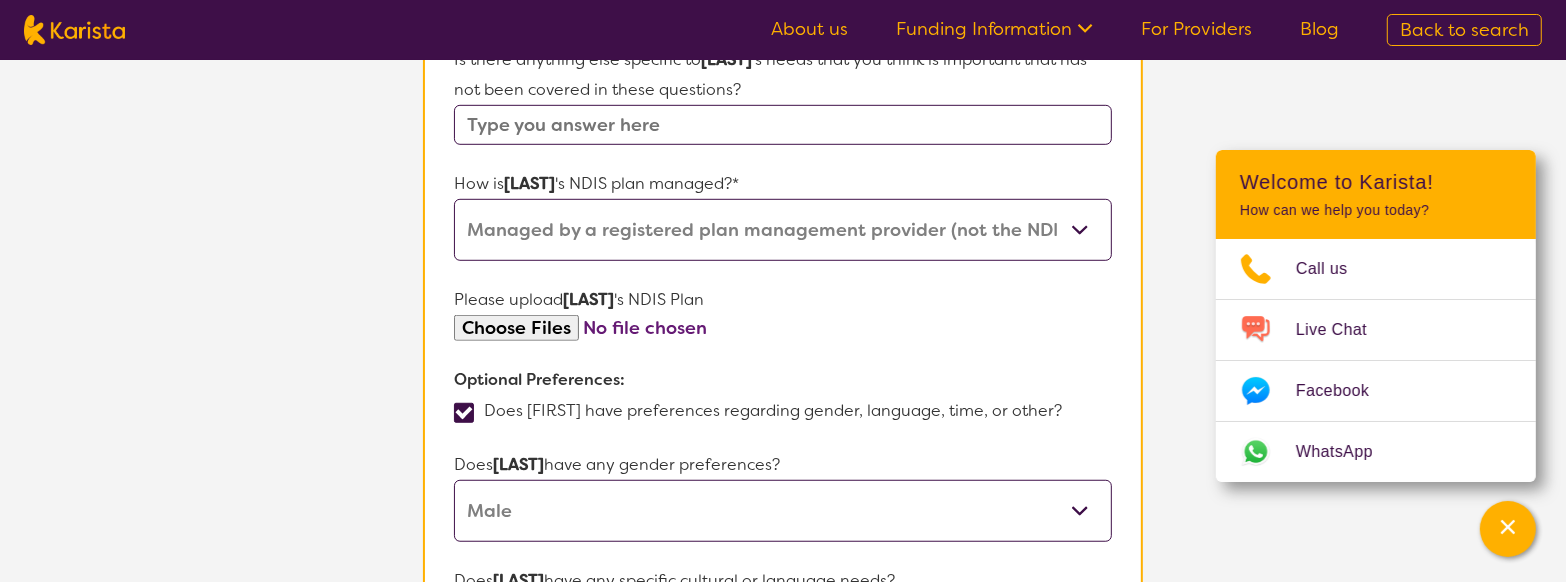 click at bounding box center (783, 328) 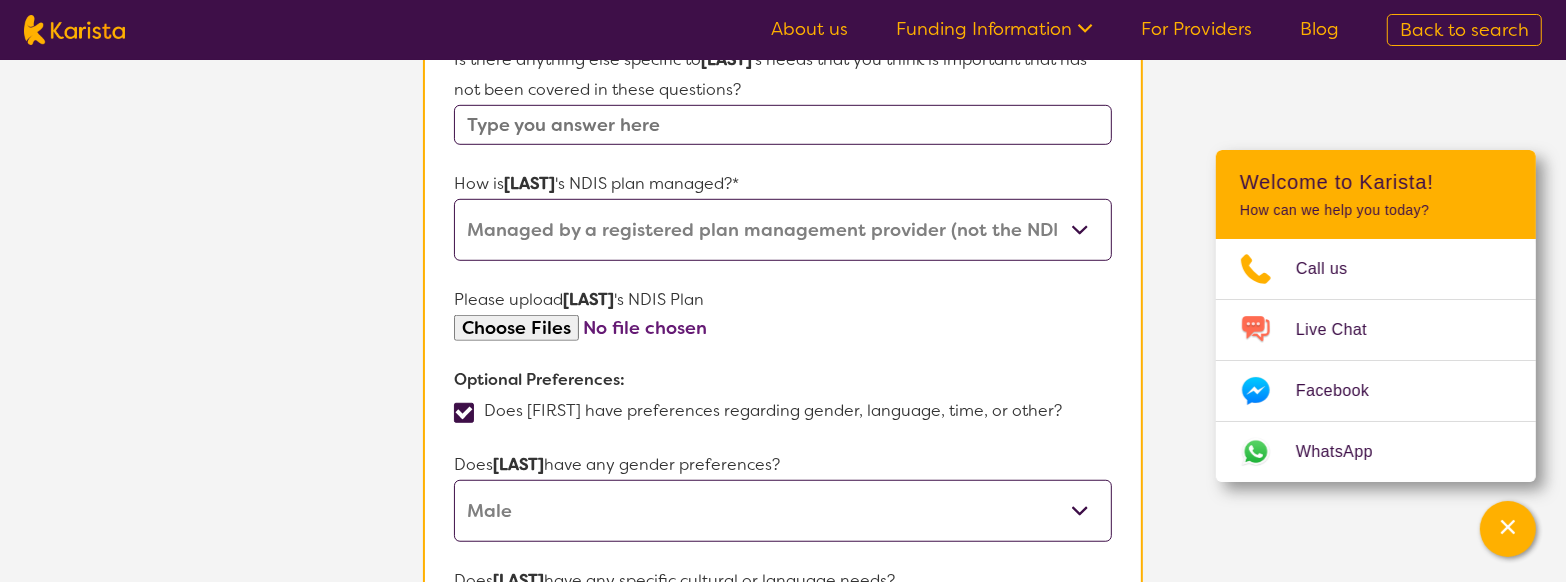 type on "C:\fakepath\TYRER, Hudson - NDIS Plan - 31.07.2023 (2).pdf" 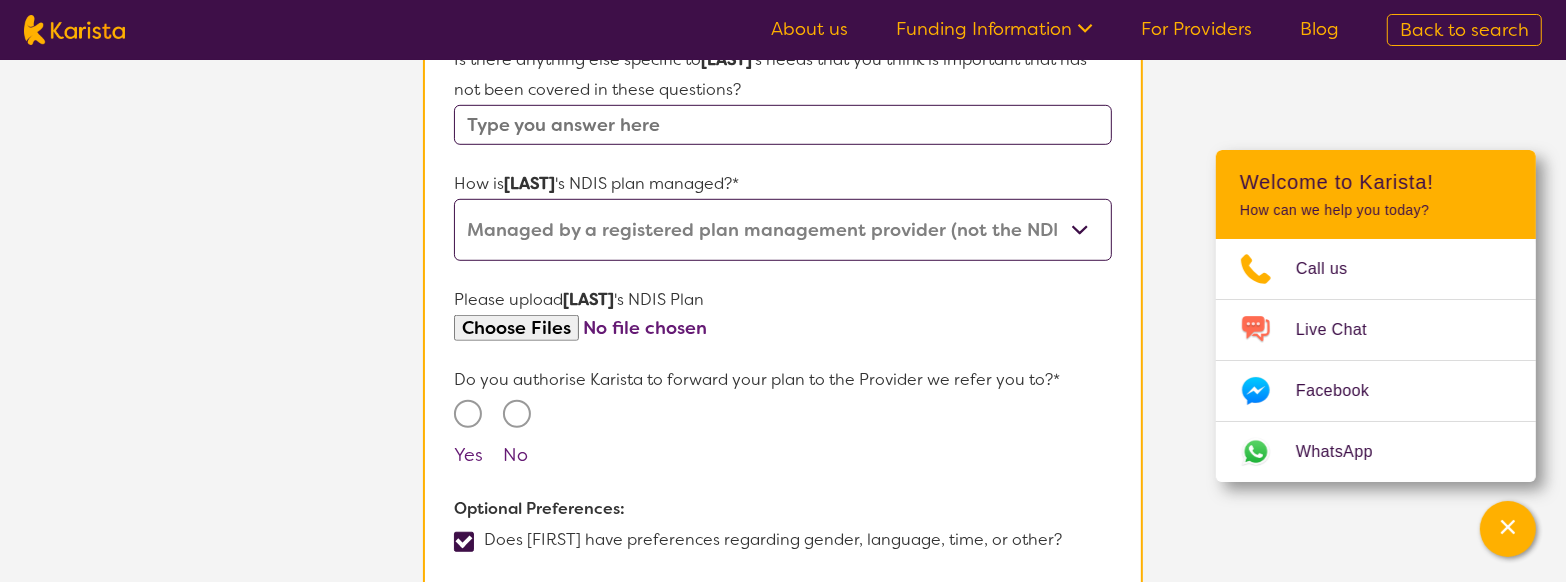 click on "Yes" at bounding box center [468, 414] 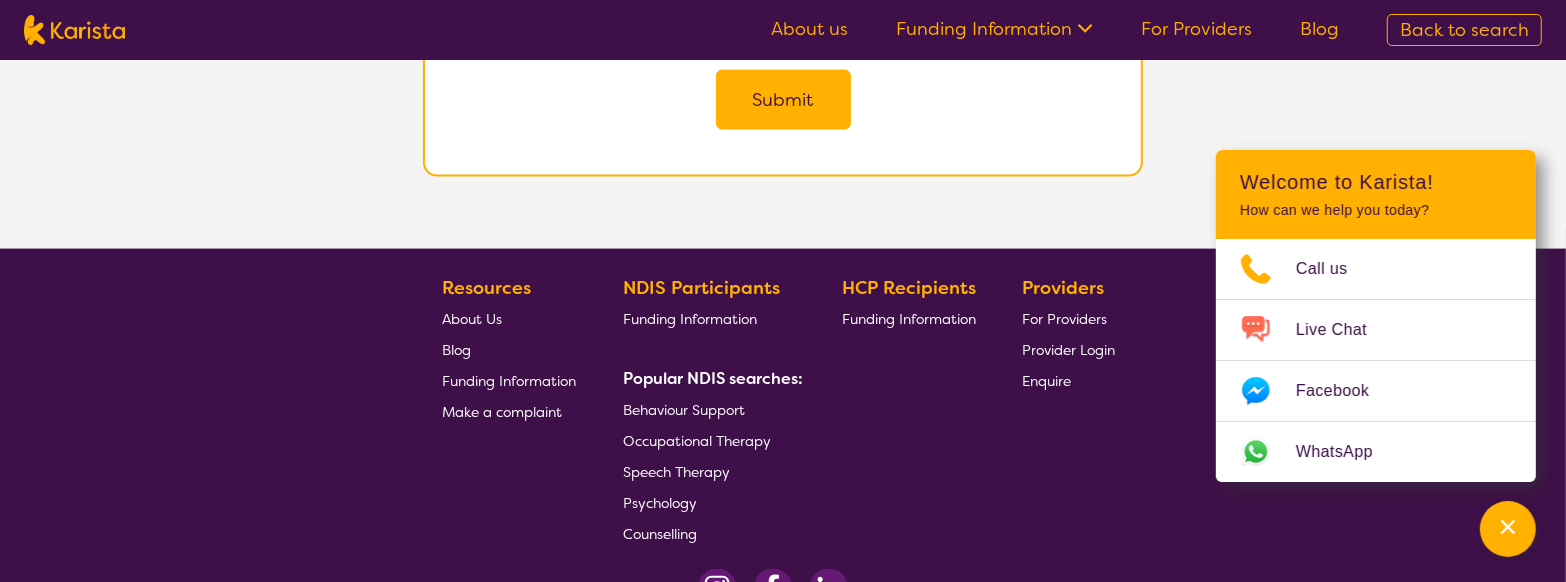 scroll, scrollTop: 1938, scrollLeft: 0, axis: vertical 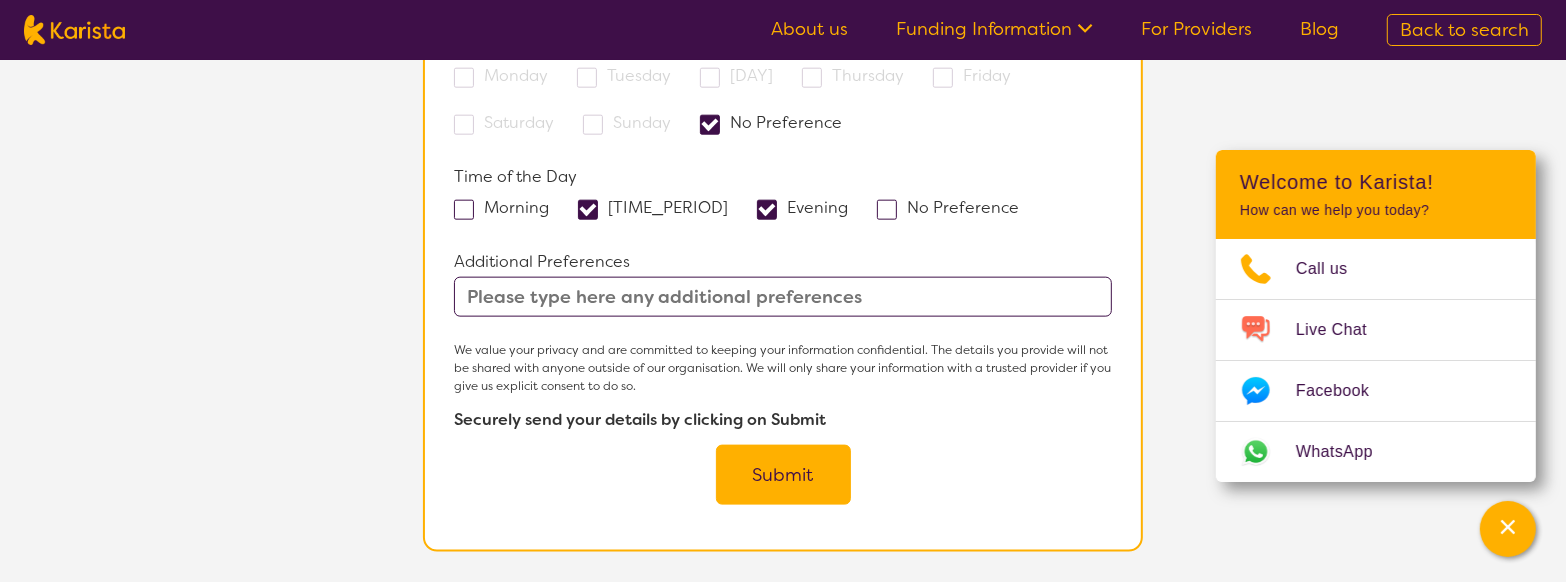 click on "Submit" at bounding box center [783, 475] 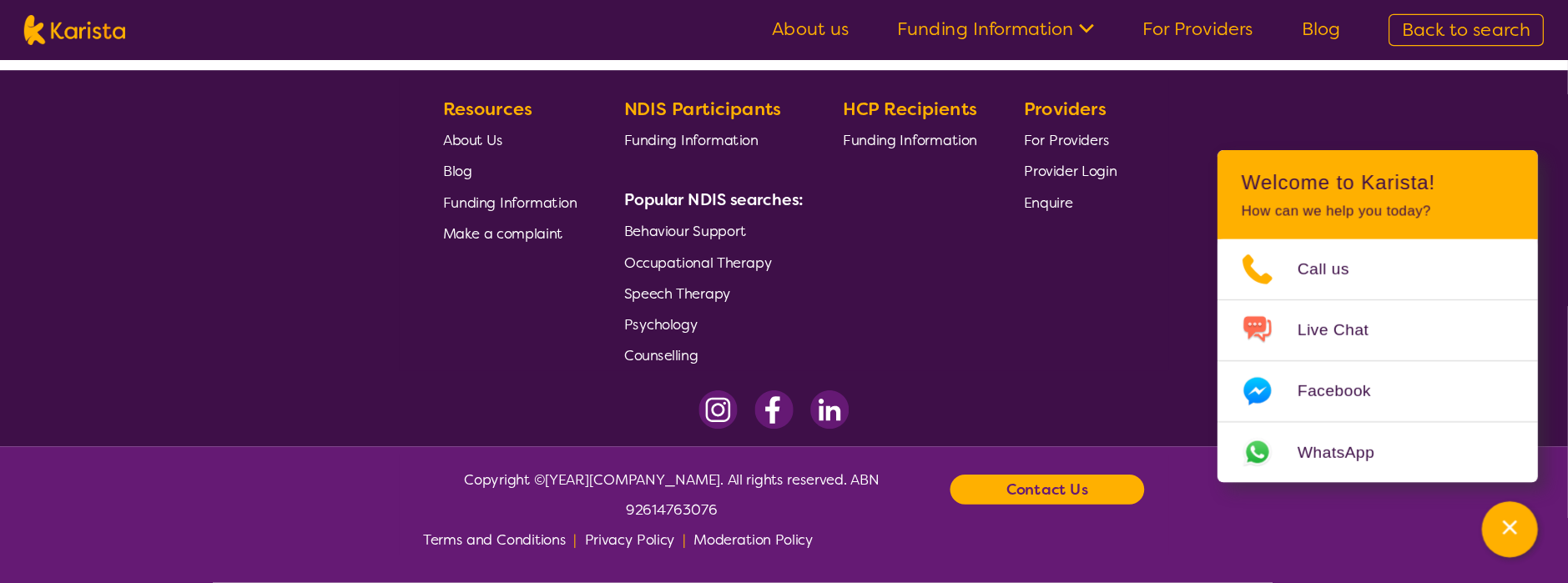 scroll, scrollTop: 0, scrollLeft: 0, axis: both 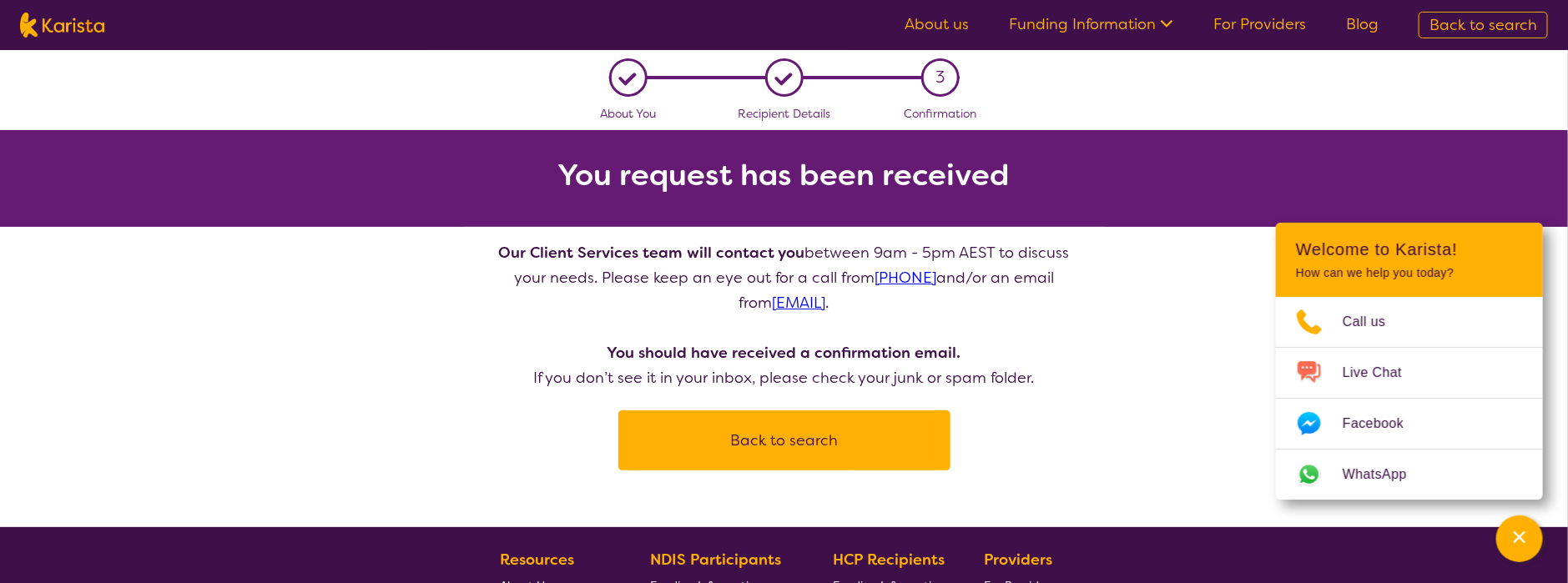 click on "You request has been received Our Client Services team will contact you  between 9am - 5pm AEST to discuss your needs. Please keep an eye out for a call from  [PHONE]  and/or an email from  [EMAIL] . You should have received a confirmation email. If you don’t see it in your inbox, please check your junk or spam folder. Back to search" at bounding box center [784, 260] 